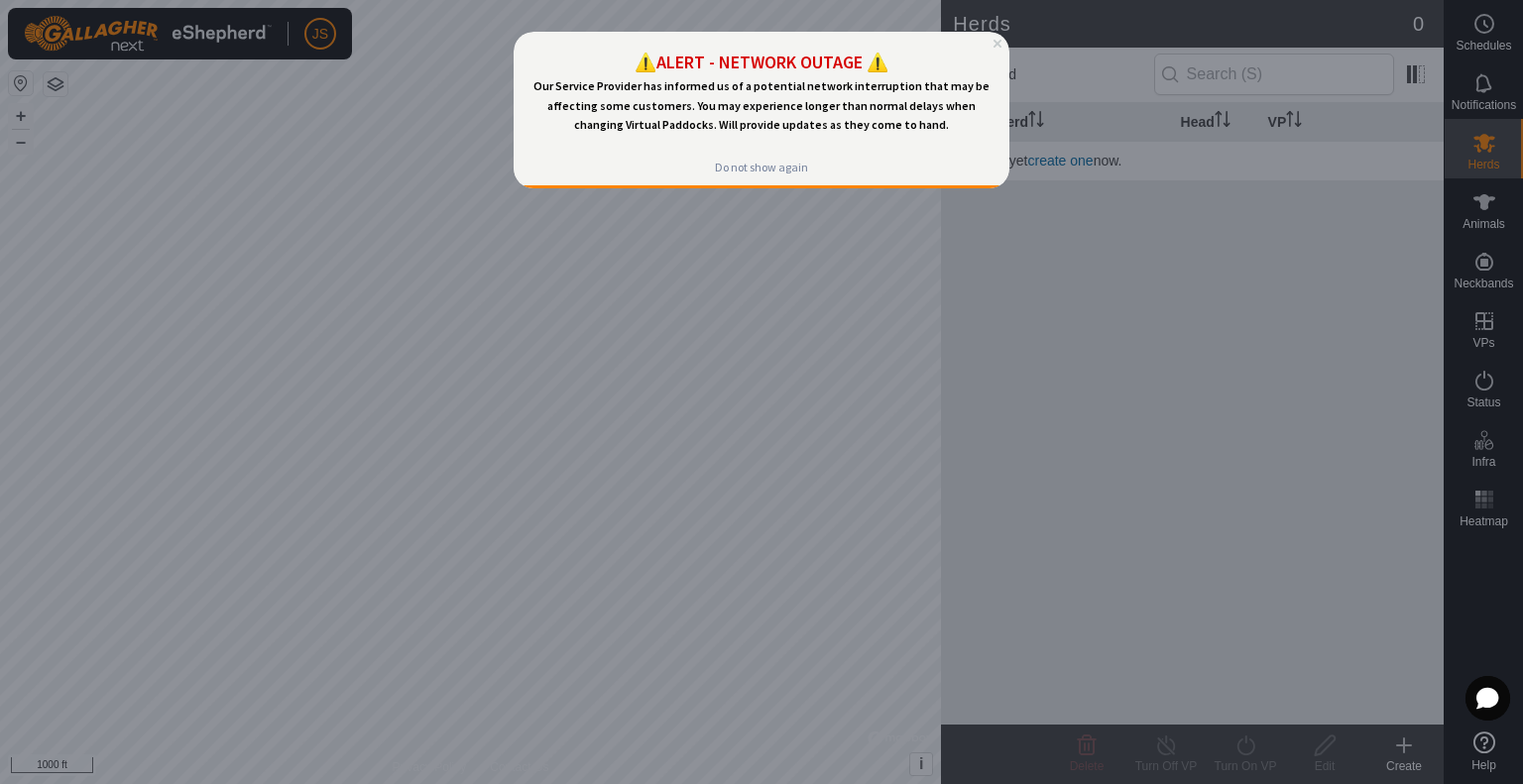 scroll, scrollTop: 0, scrollLeft: 0, axis: both 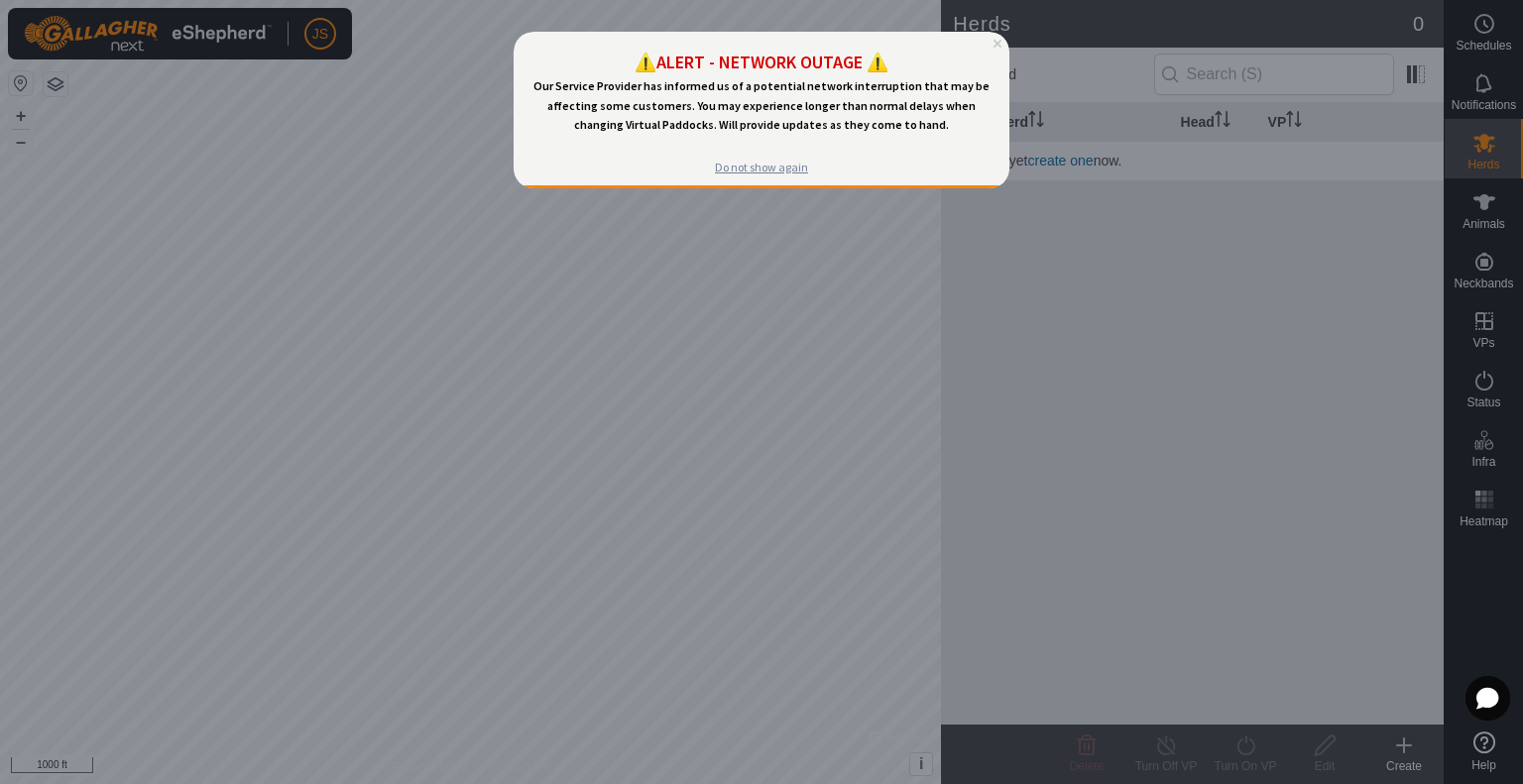 click on "Do not show again" at bounding box center (762, 168) 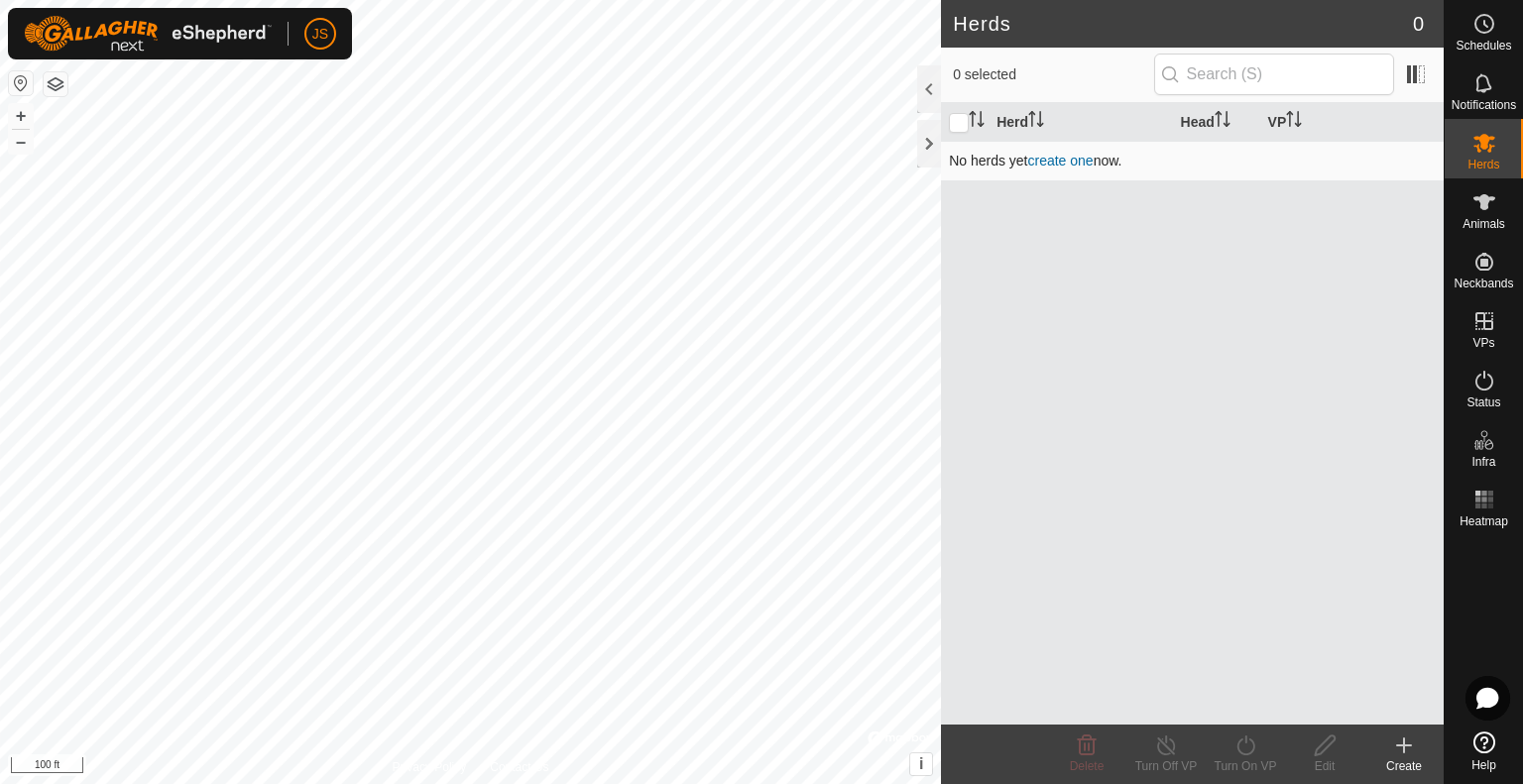 click on "create one" at bounding box center [1061, 161] 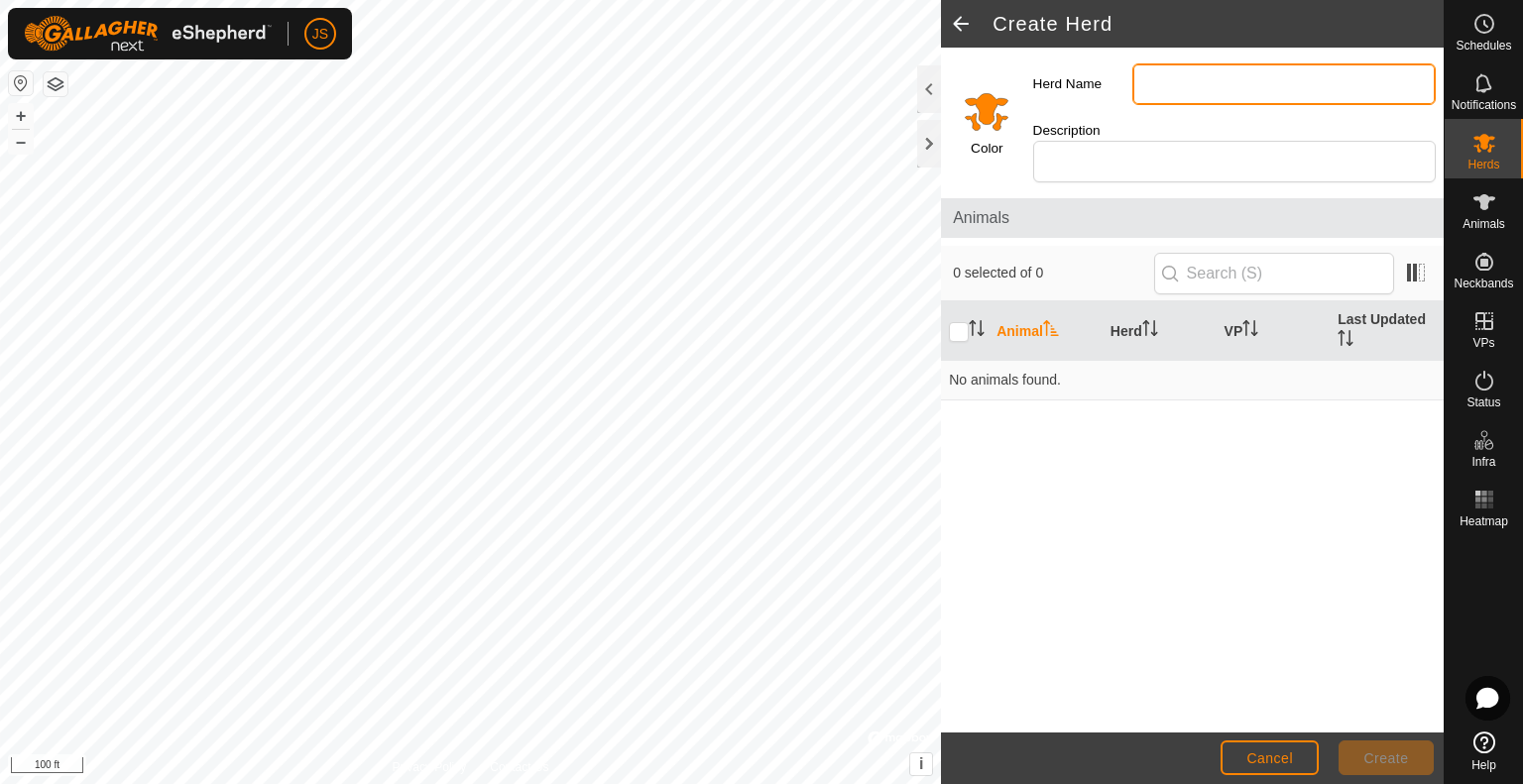 click on "Herd Name" at bounding box center (1284, 84) 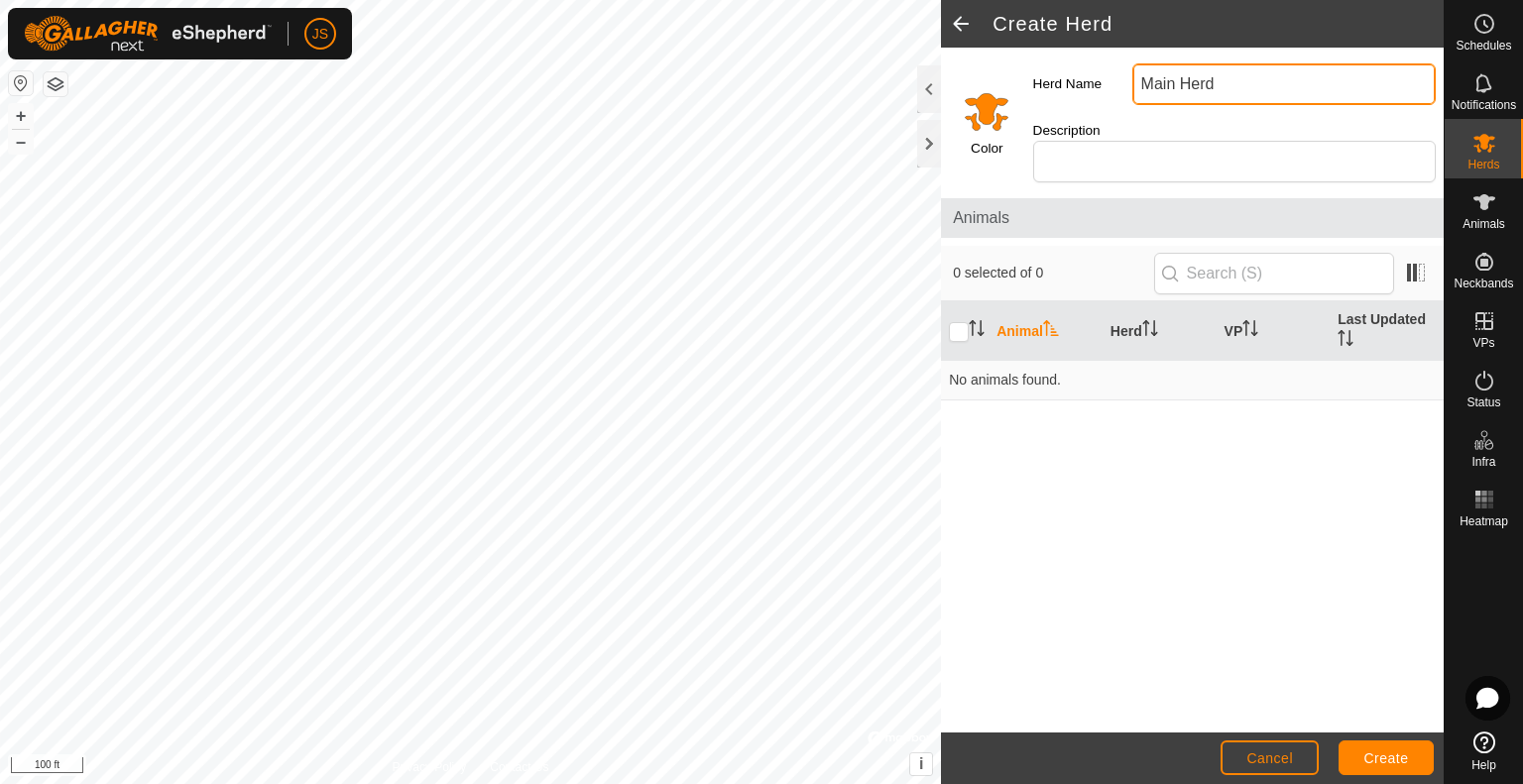type on "Main Herd" 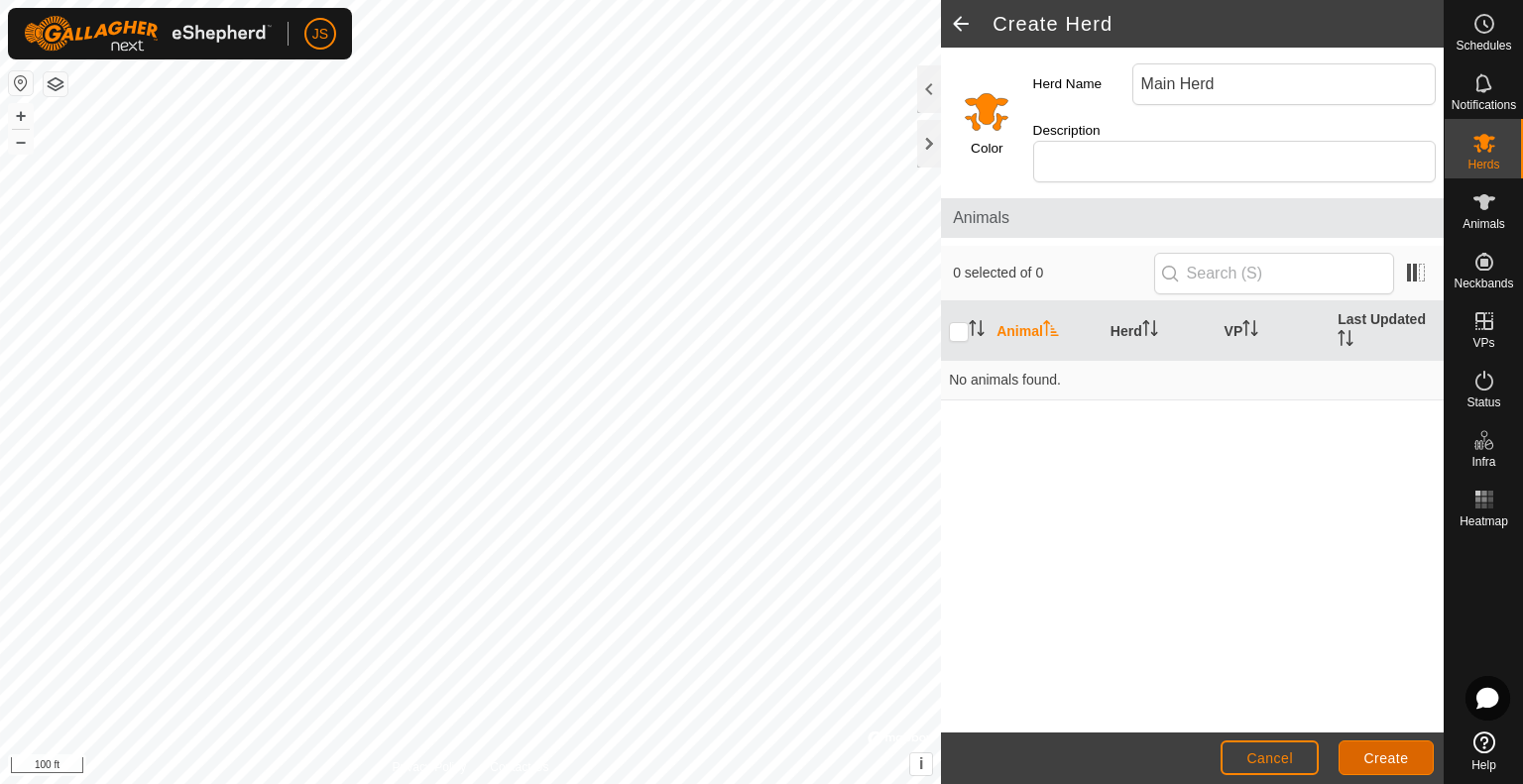 click on "Create" at bounding box center [1386, 758] 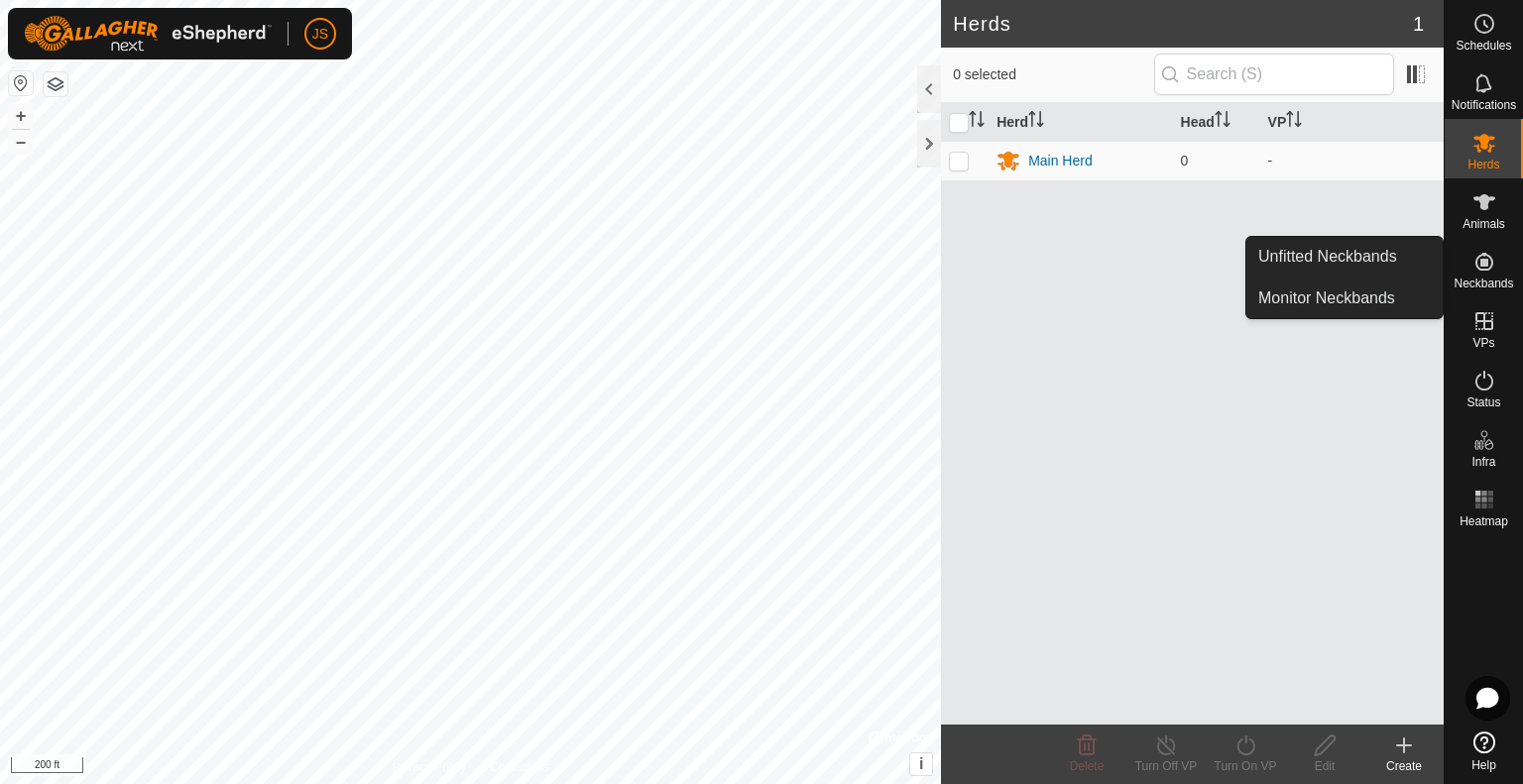 click on "Neckbands" at bounding box center (1483, 268) 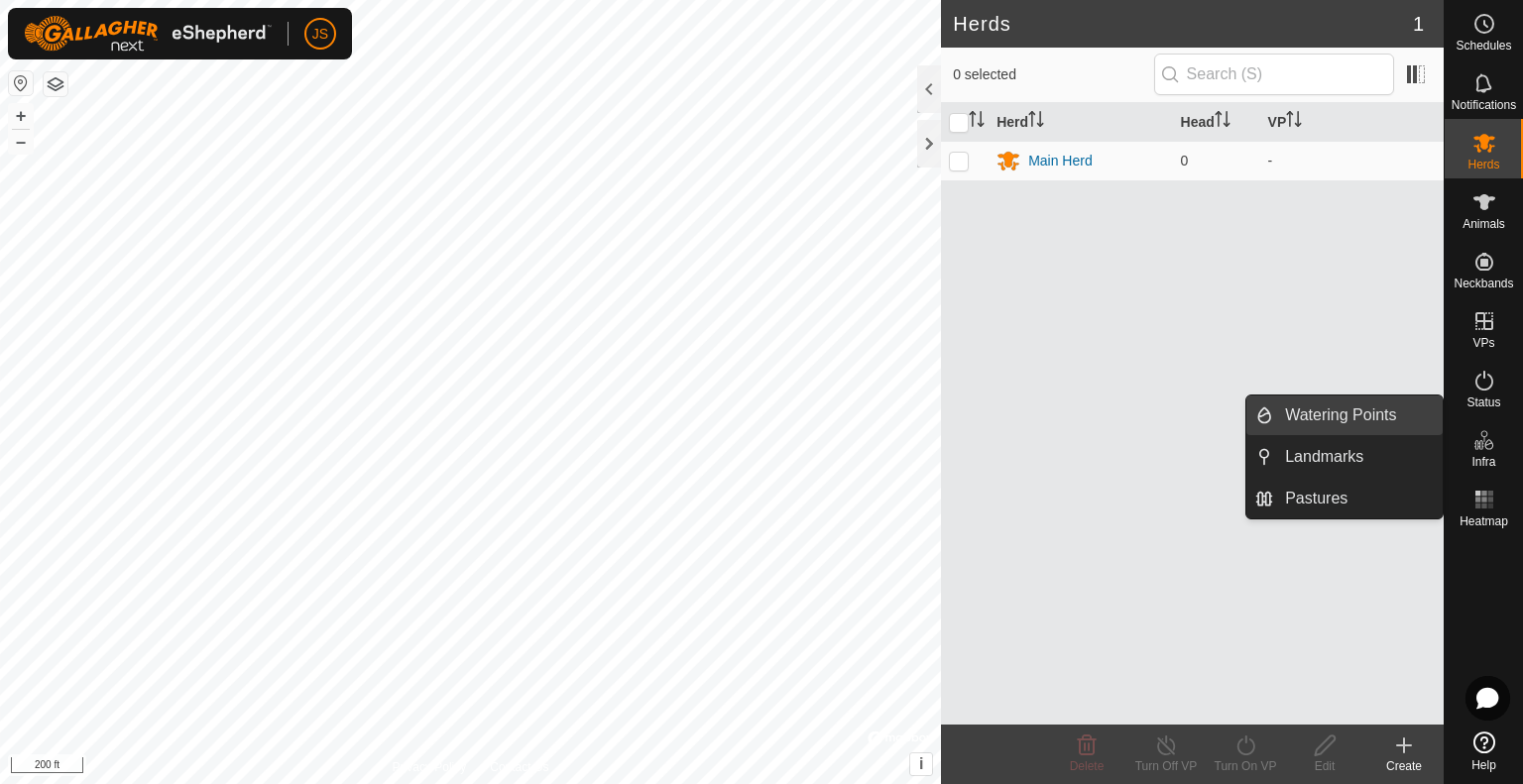 click on "Watering Points" at bounding box center (1357, 415) 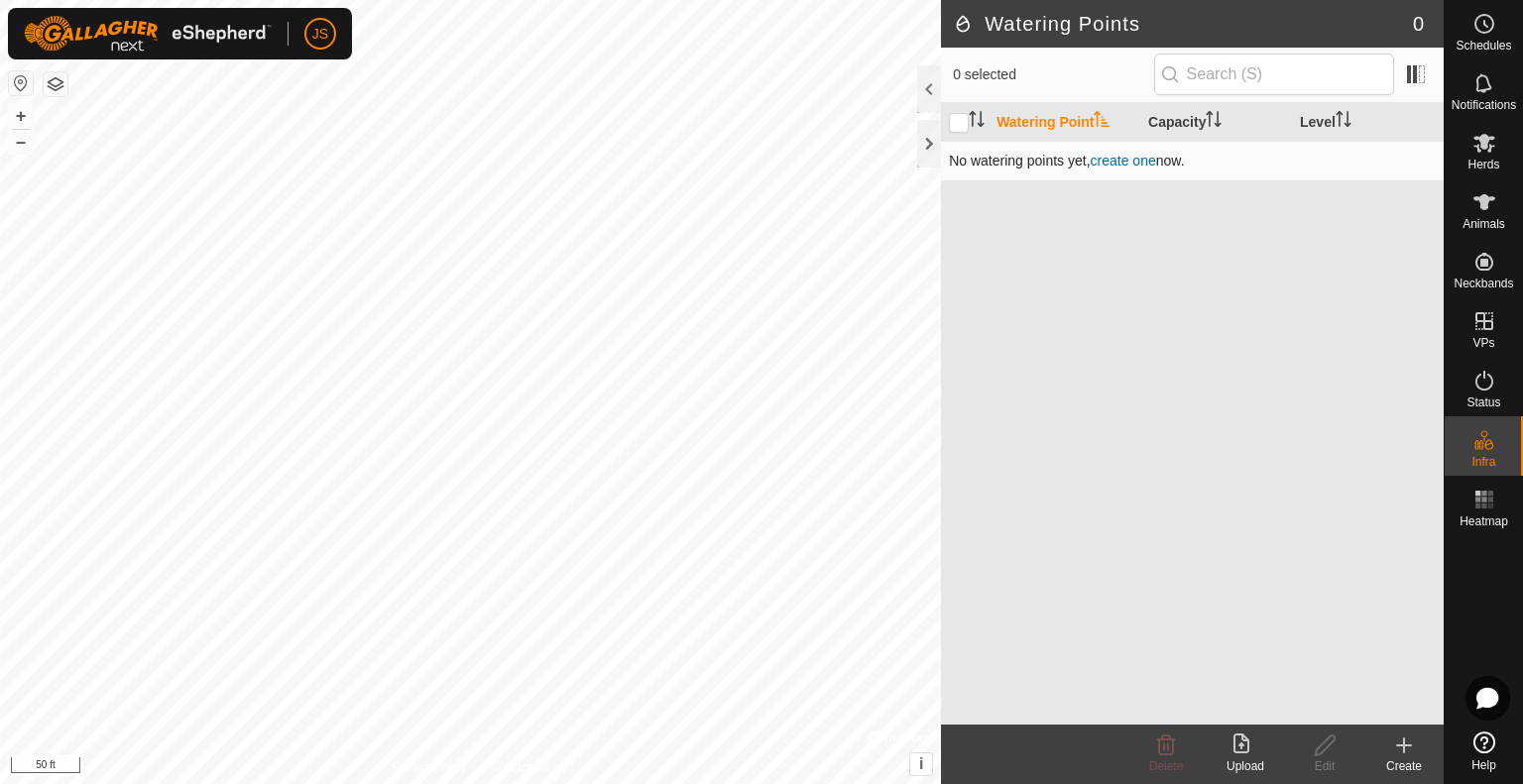 click on "create one" at bounding box center (1123, 161) 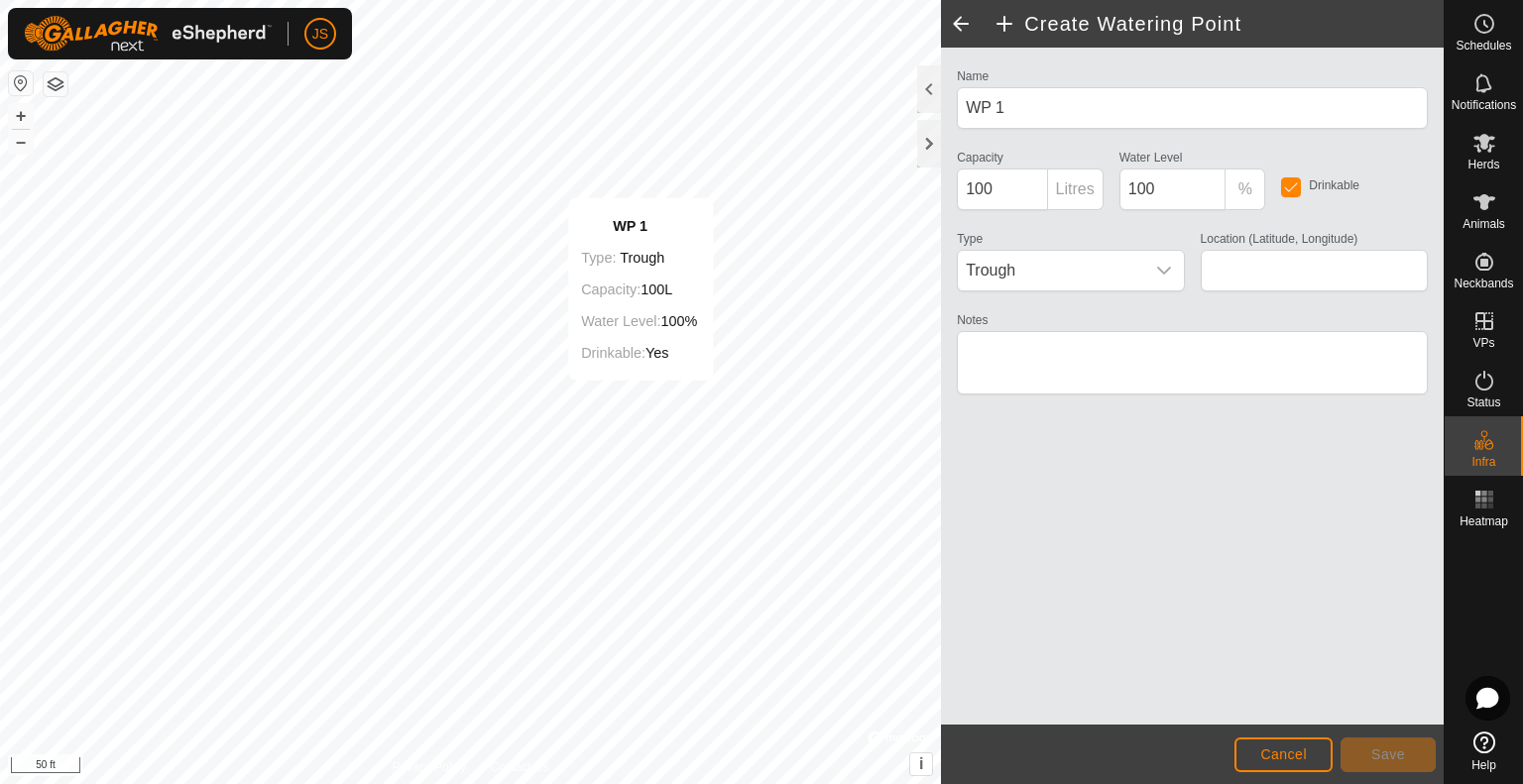 type on "39.475235, -94.369985" 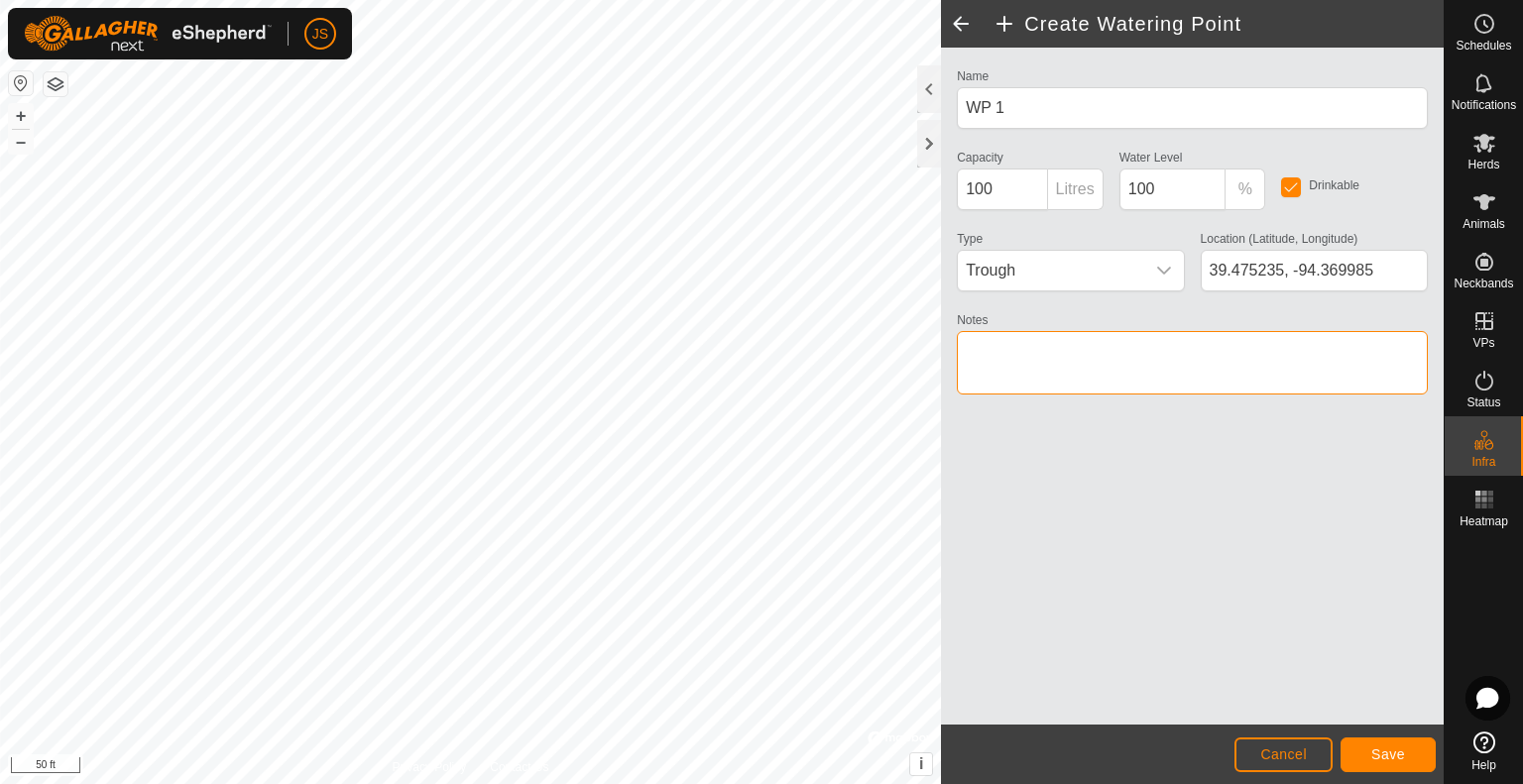 click on "Notes" at bounding box center [1192, 363] 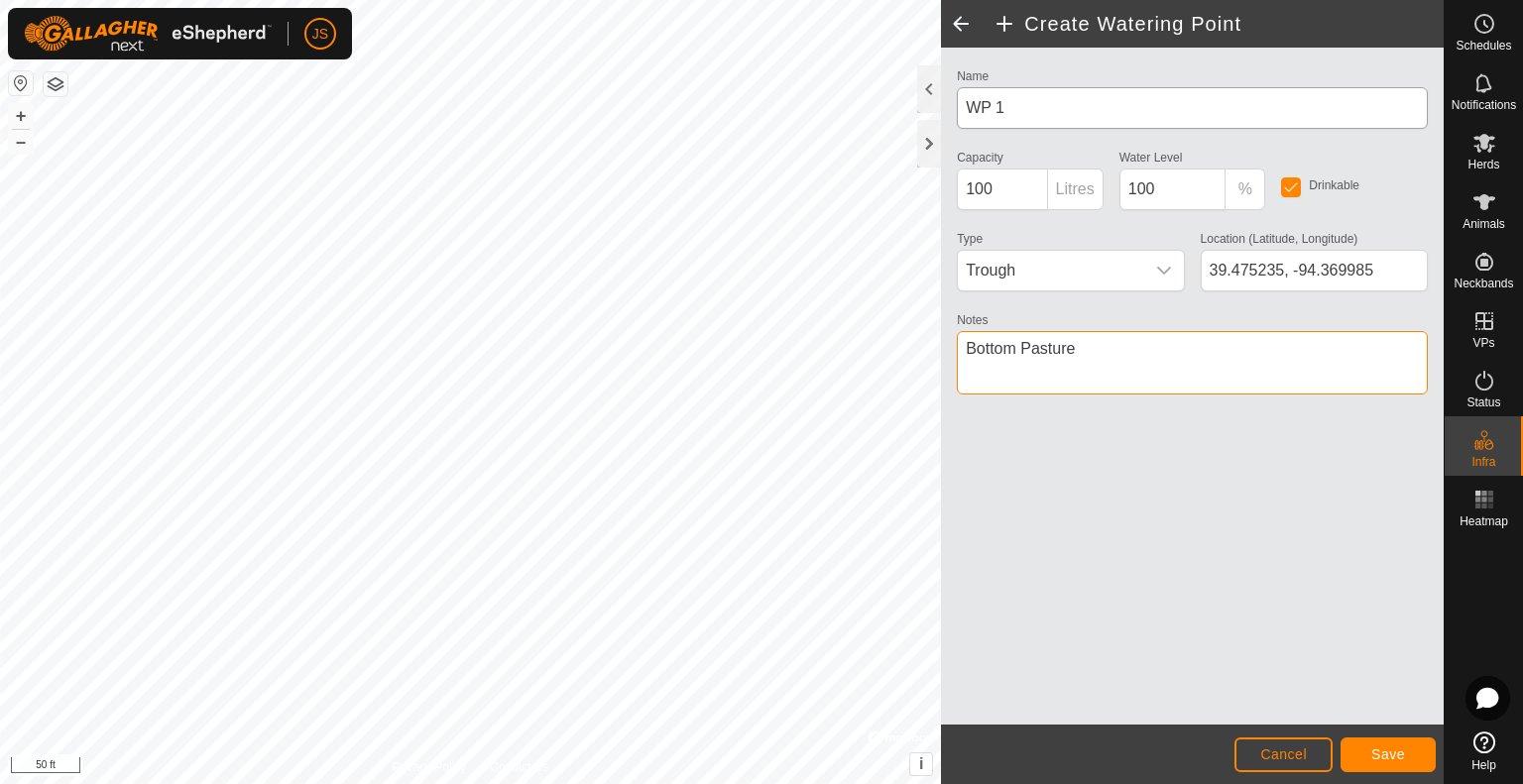 type on "Bottom Pasture" 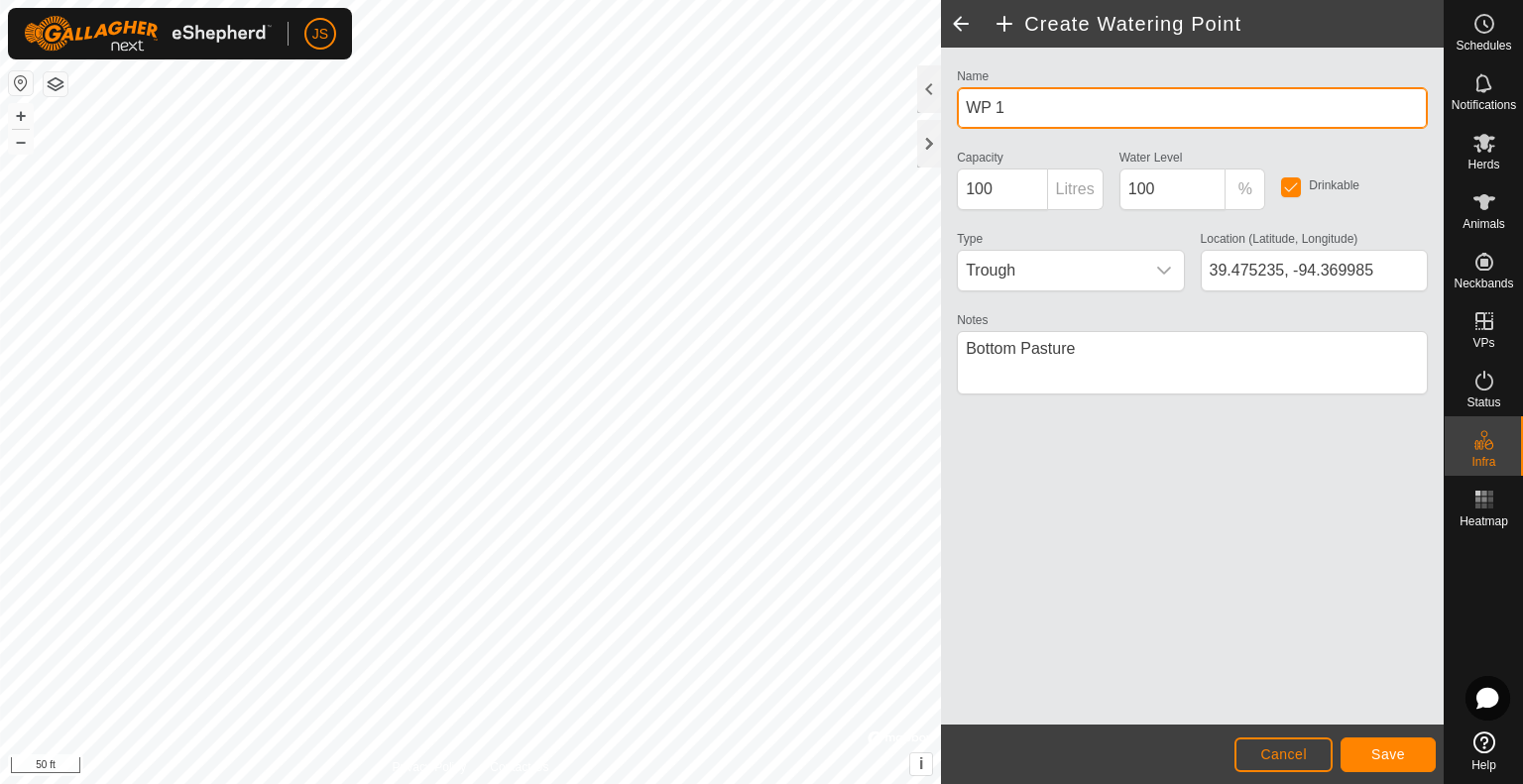click on "WP 1" at bounding box center (1192, 108) 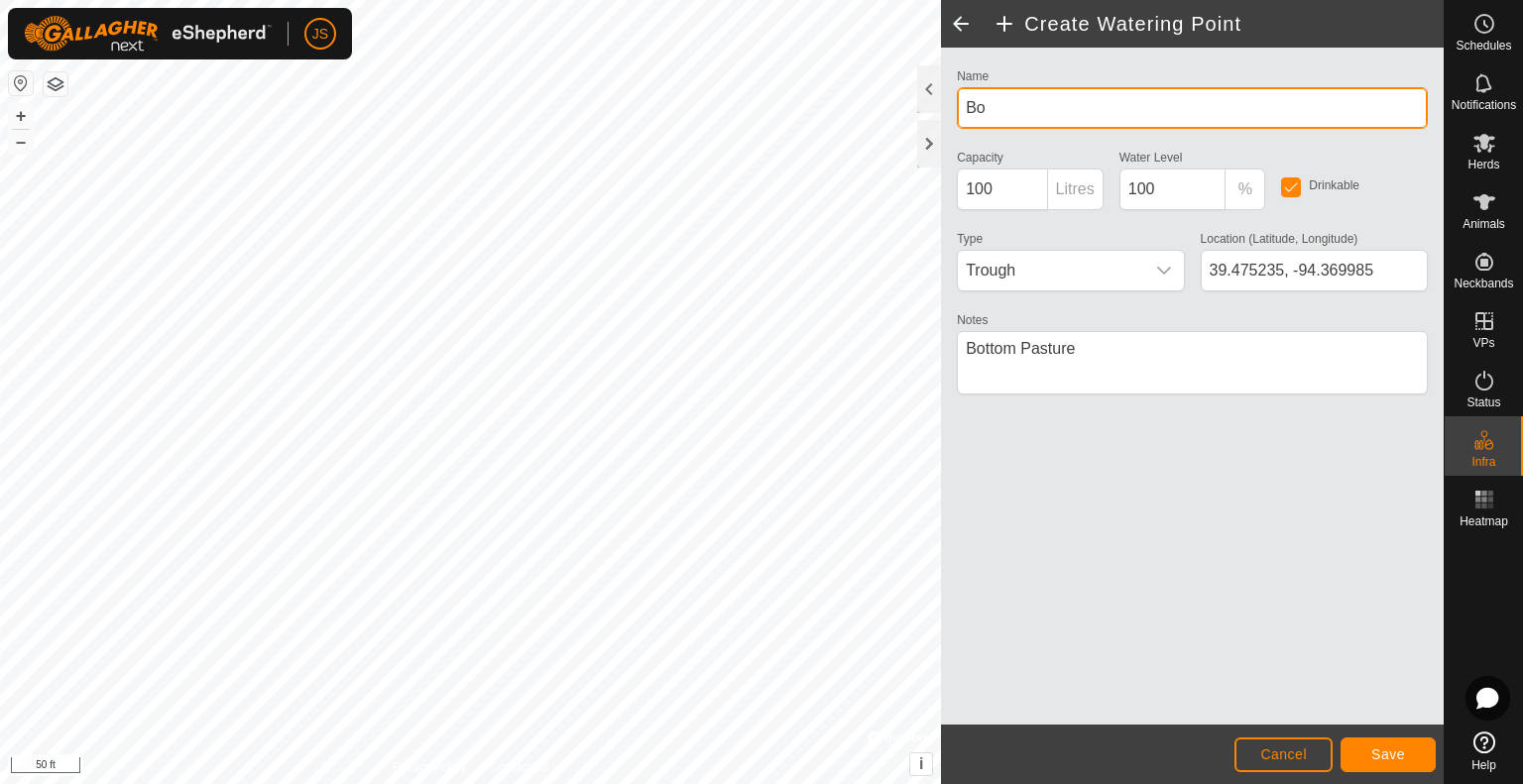 type on "B" 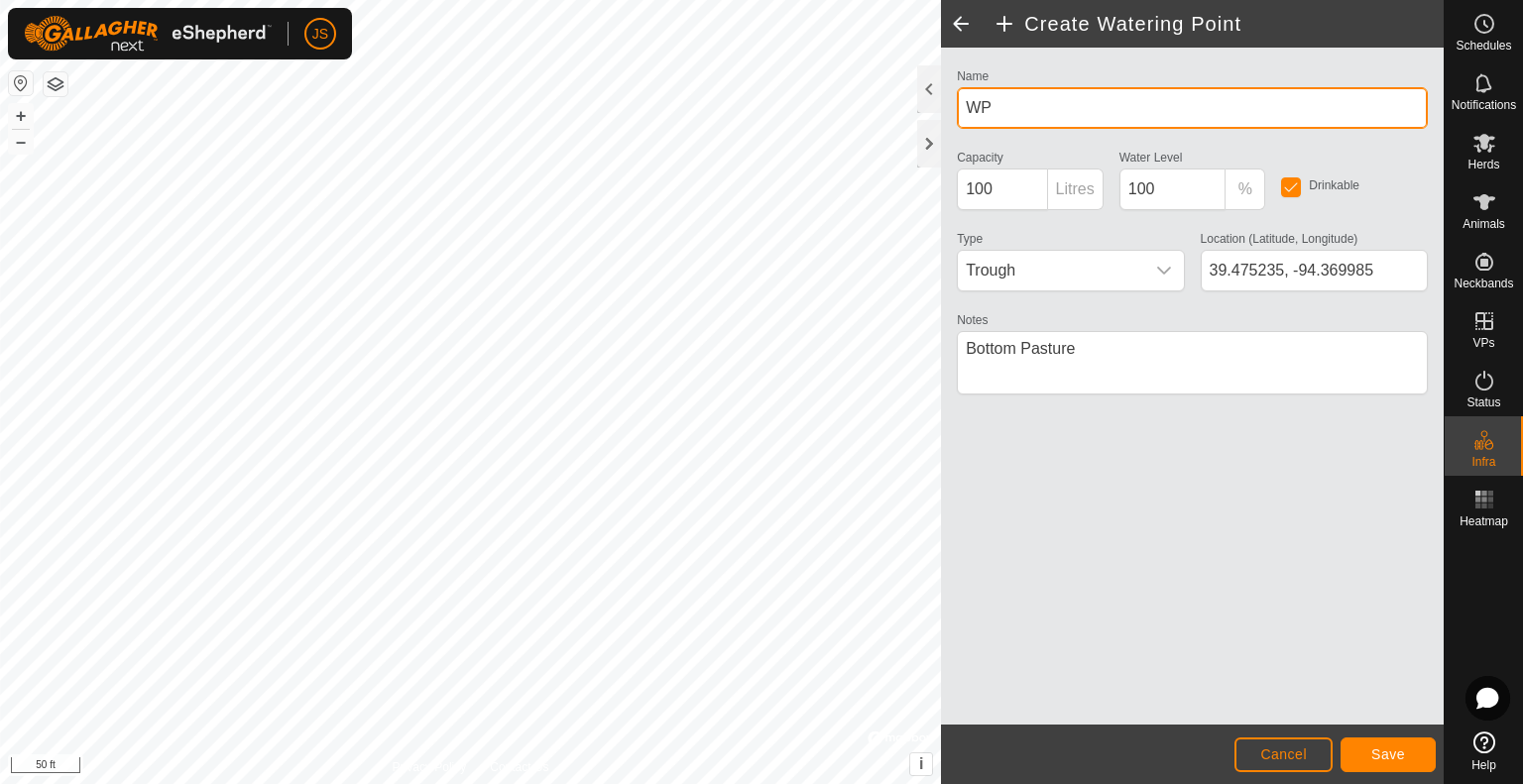 type on "WP 1" 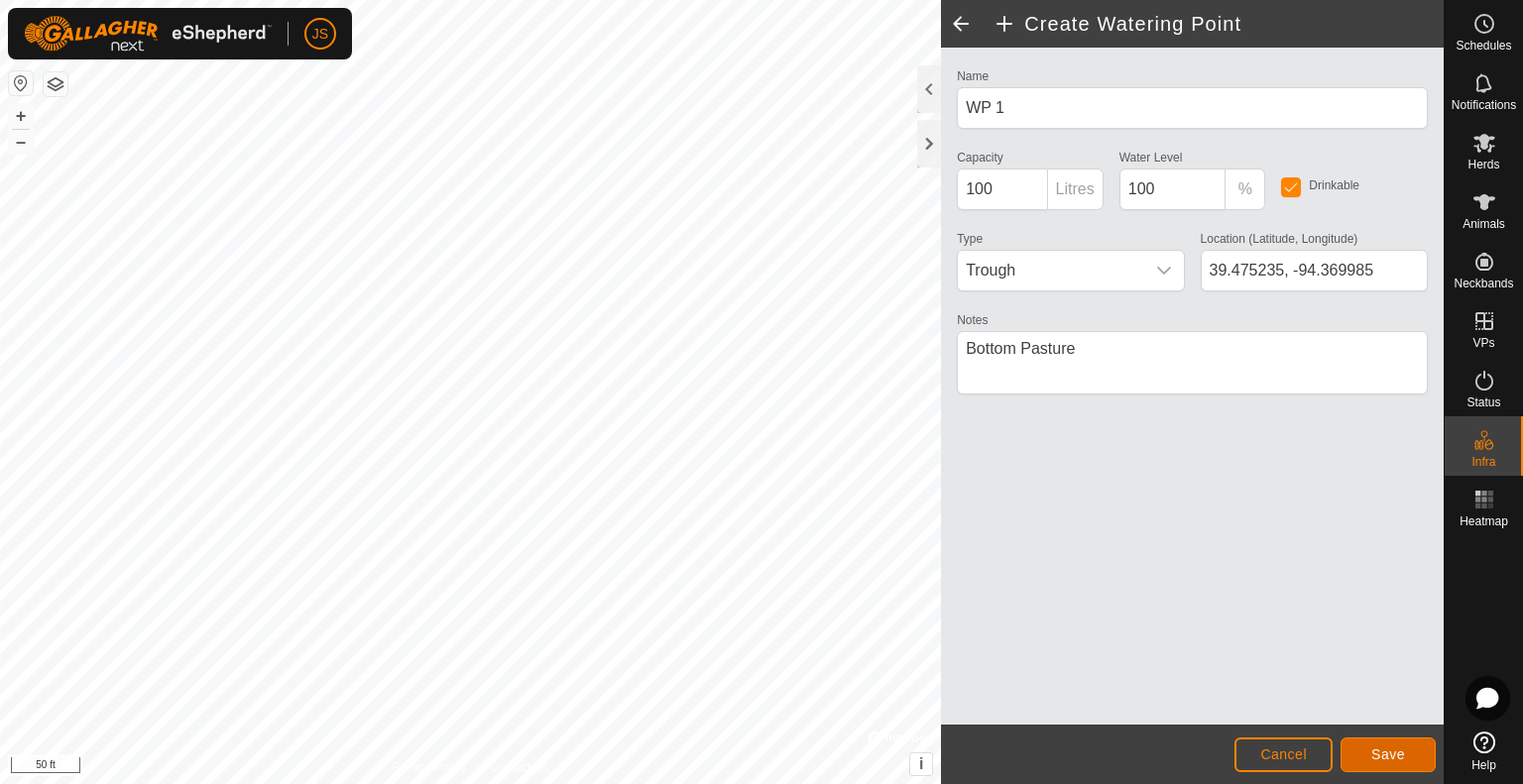 click on "Save" 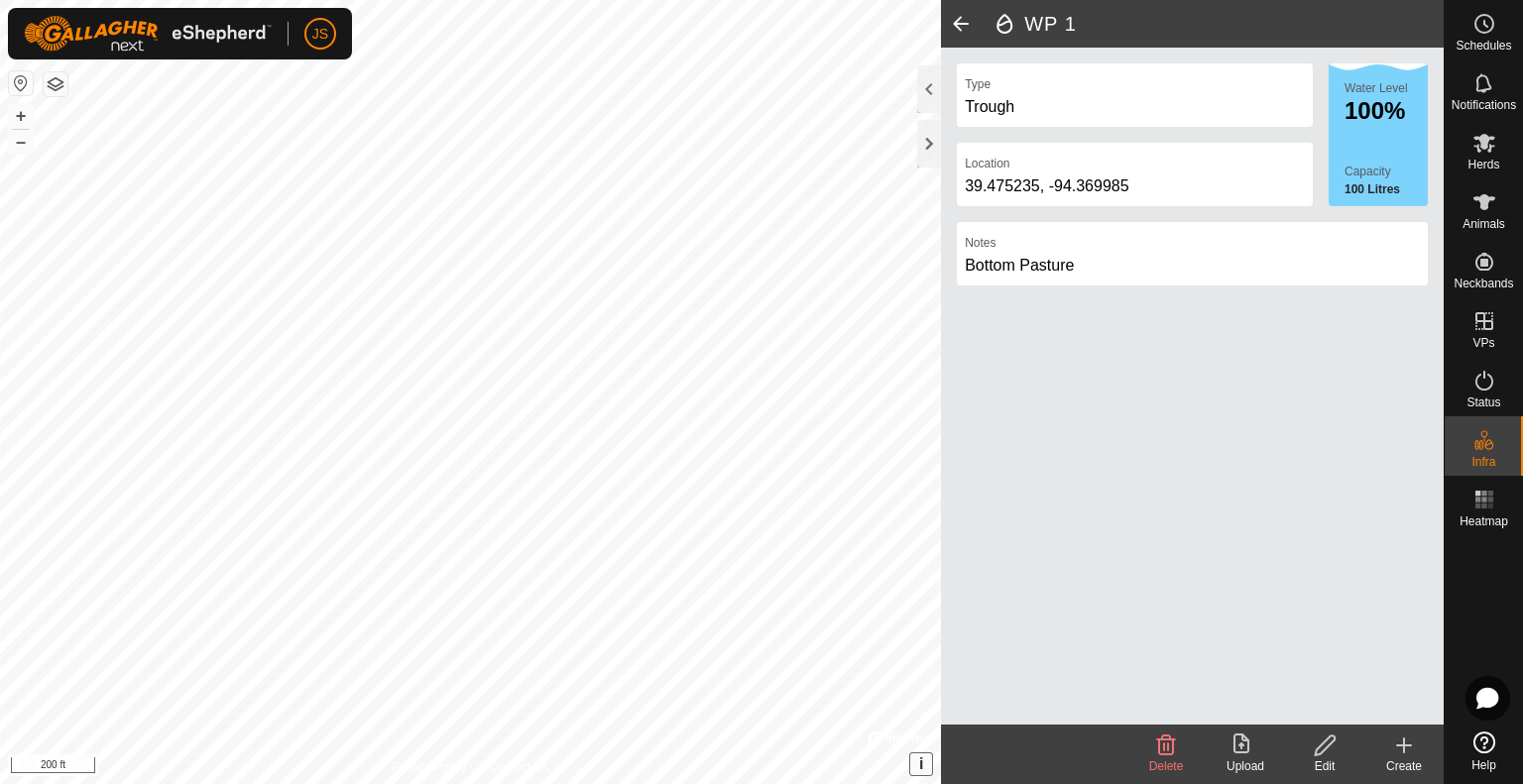 click on "i" at bounding box center [921, 763] 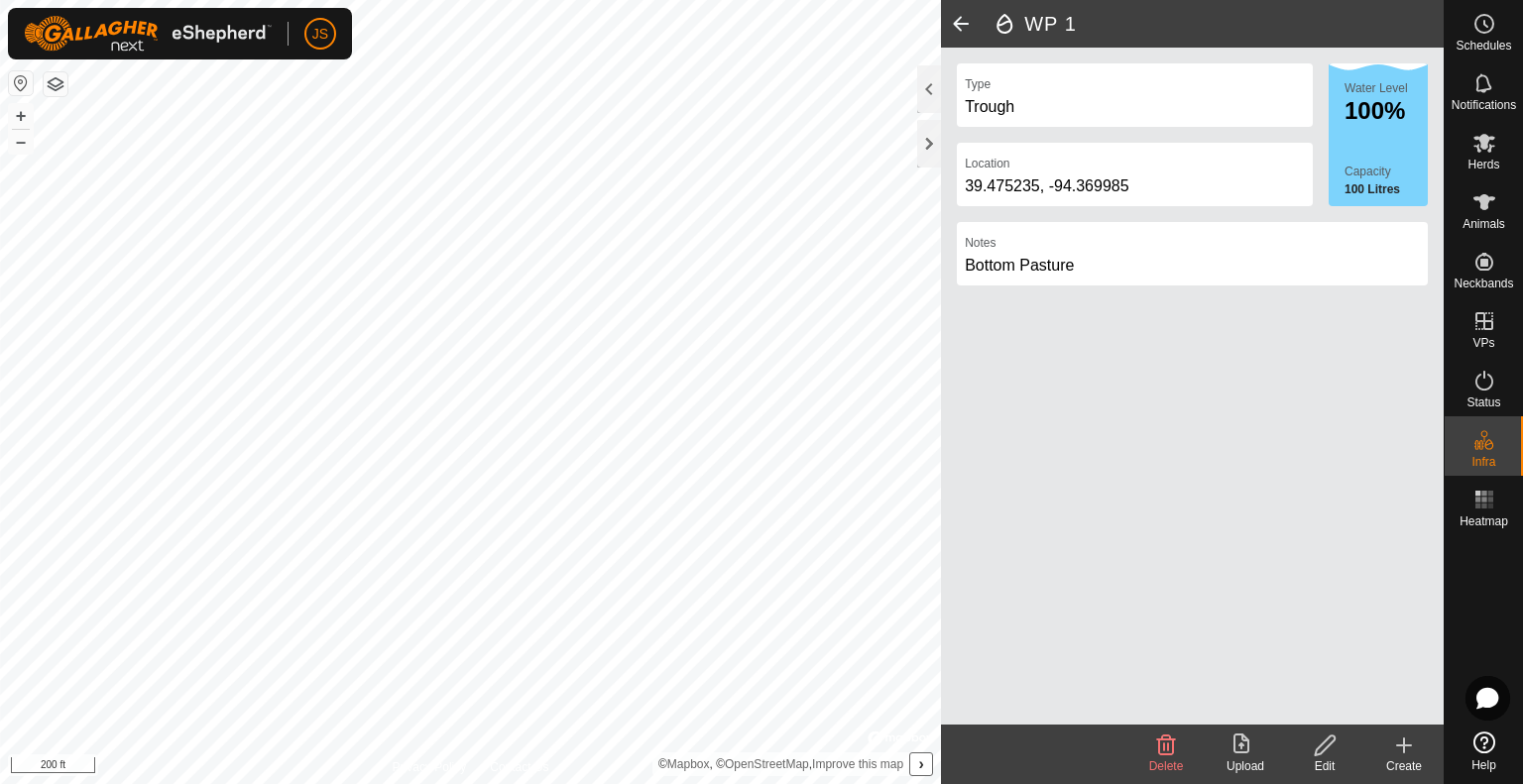 click on "Improve this map" at bounding box center [858, 764] 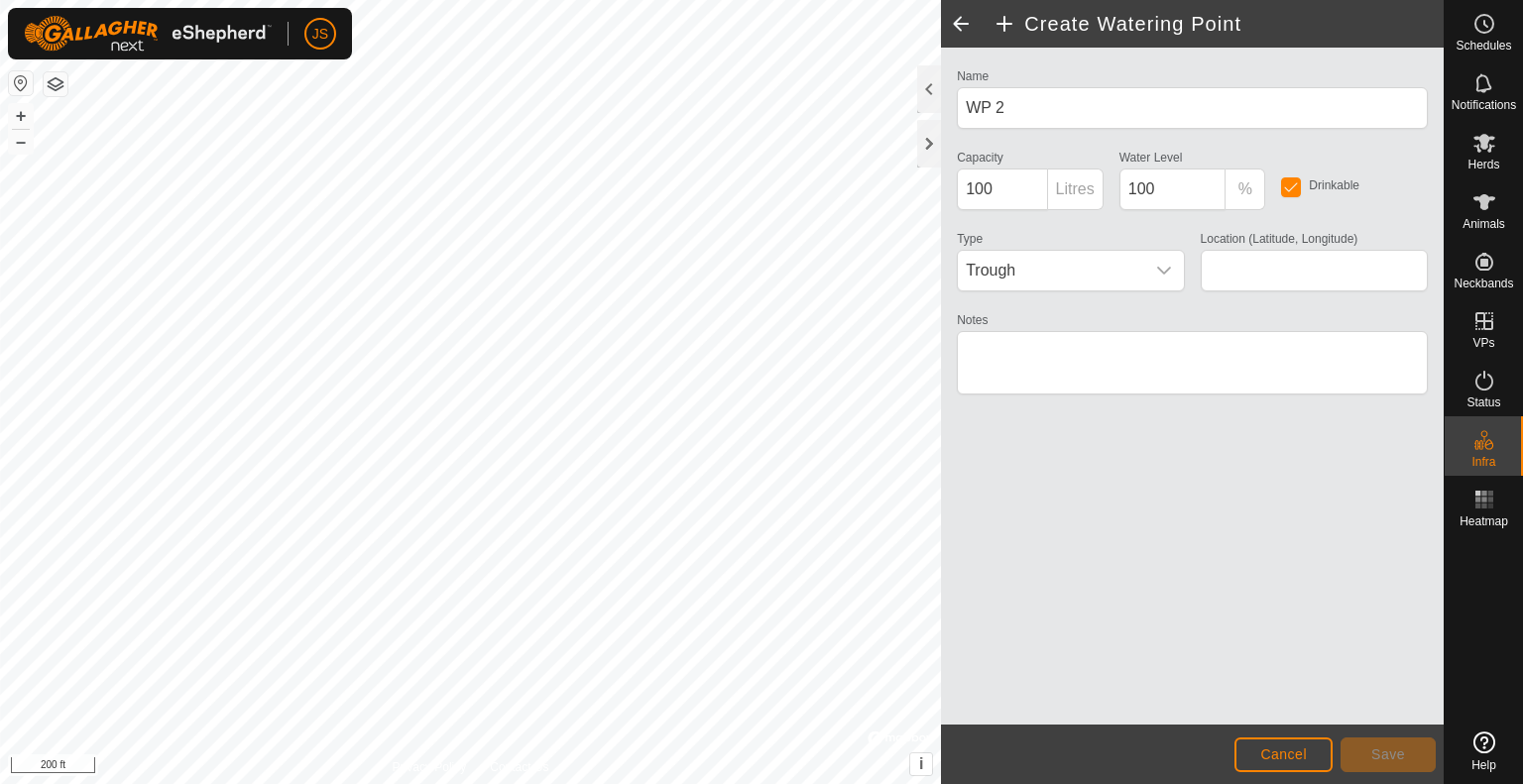 scroll, scrollTop: 0, scrollLeft: 0, axis: both 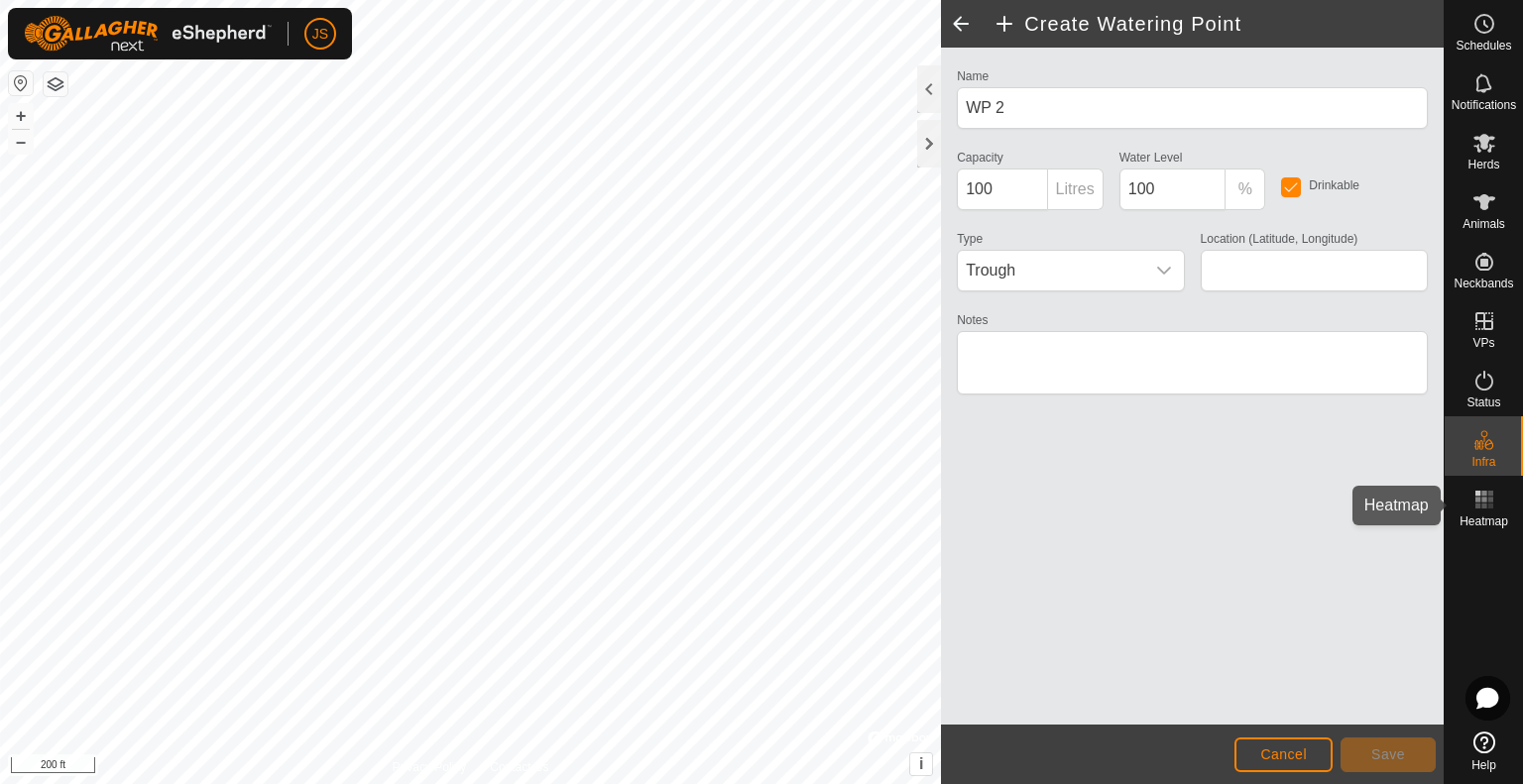 click 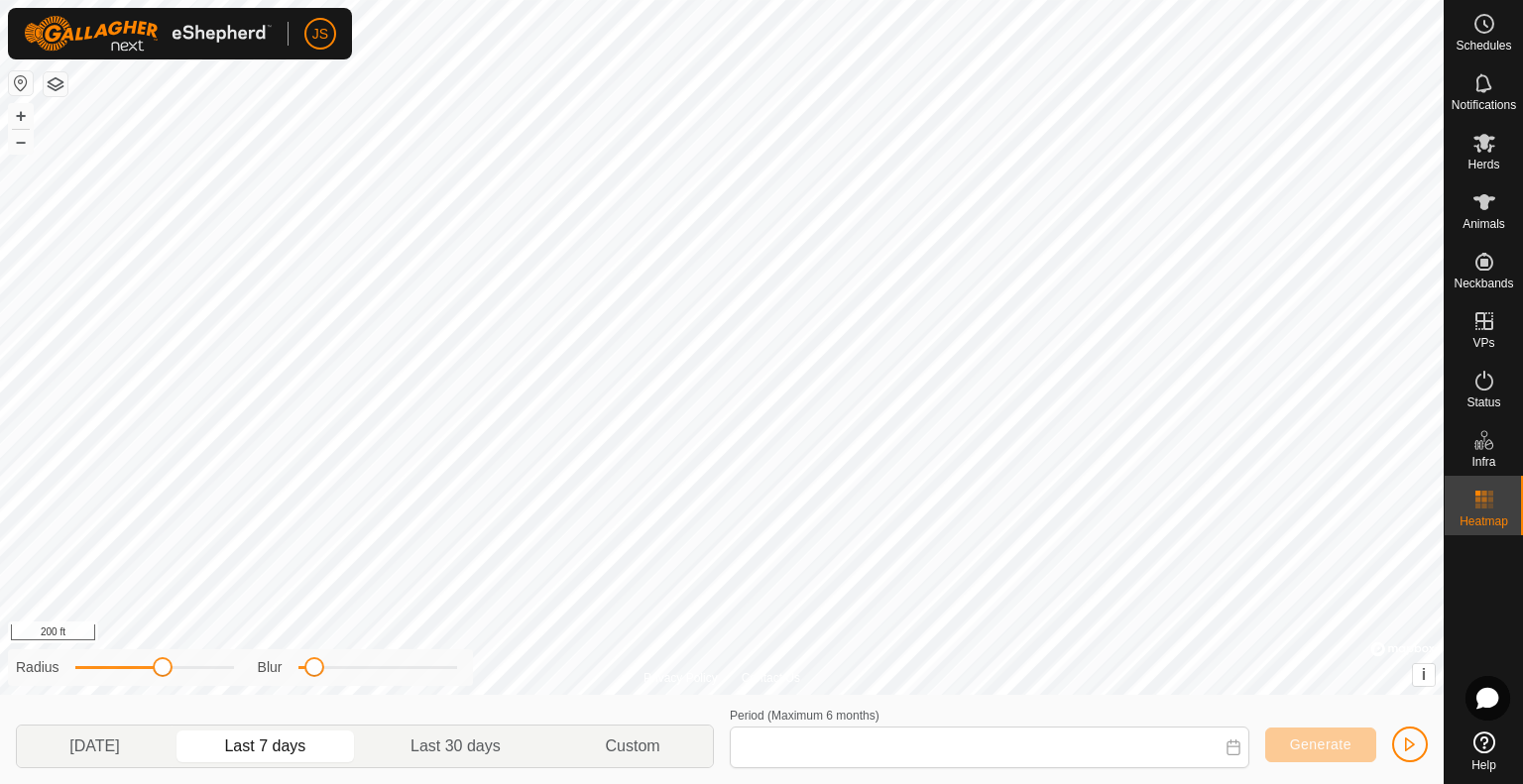 type on "[DATE] - [DATE]" 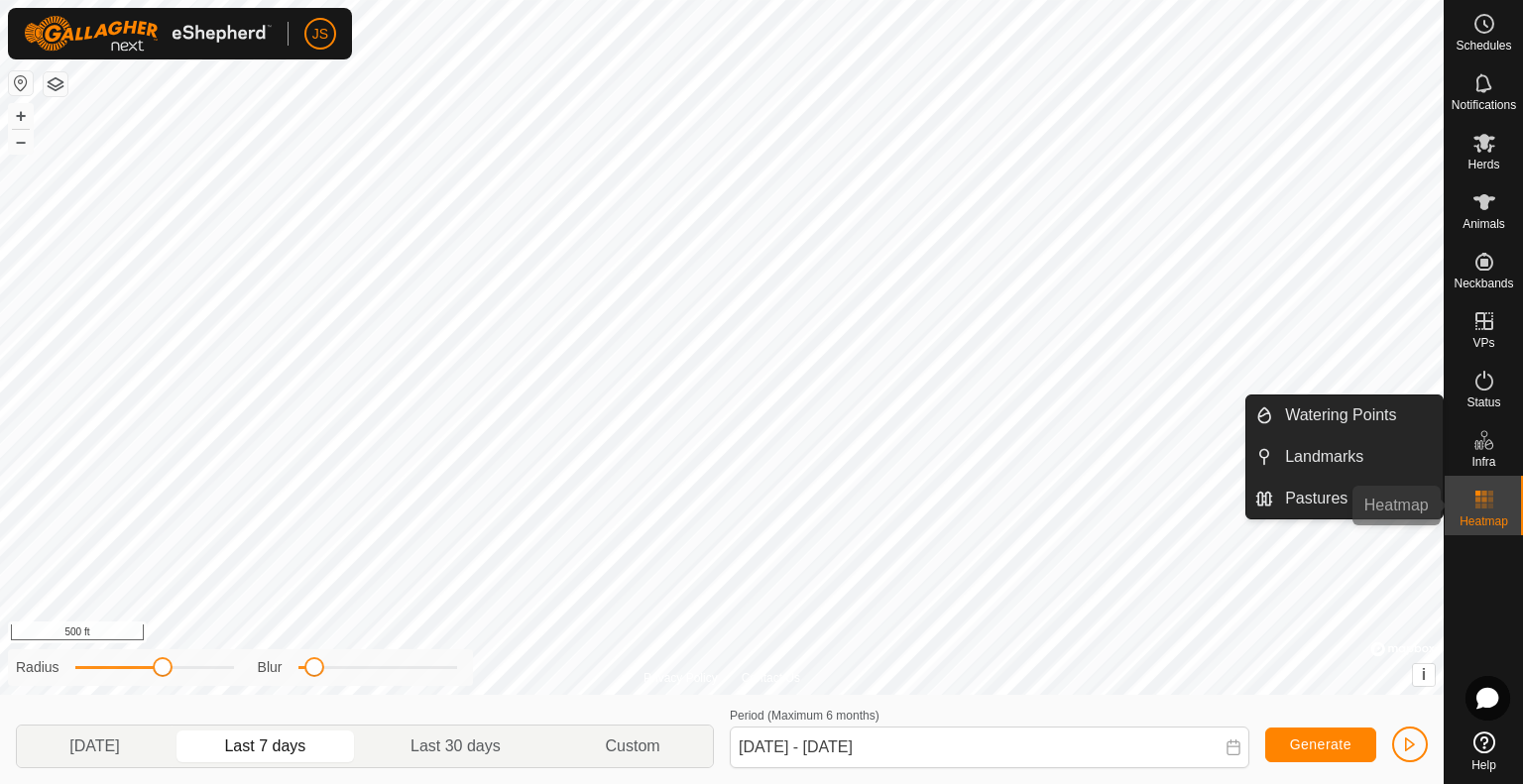 click at bounding box center [1484, 500] 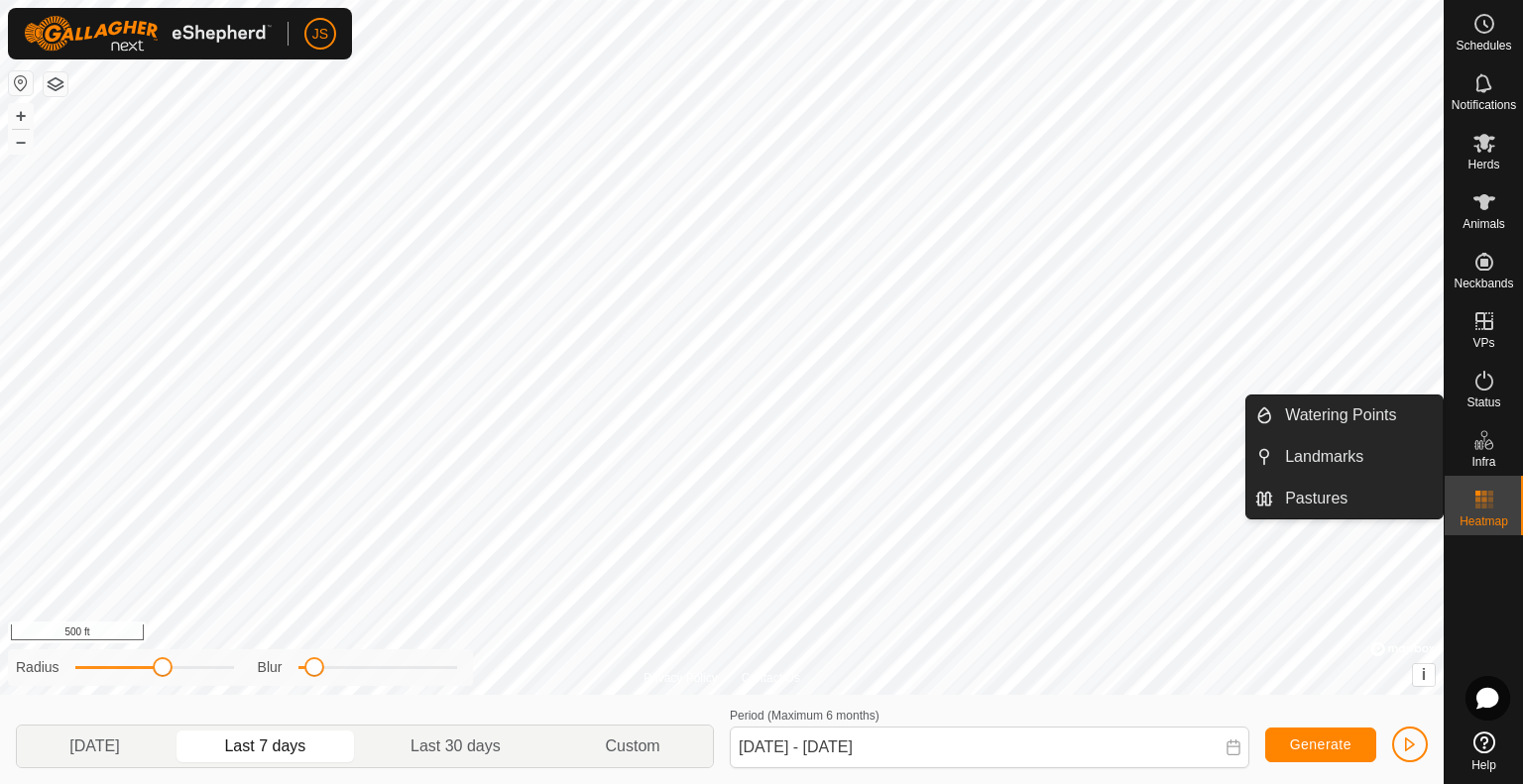 click 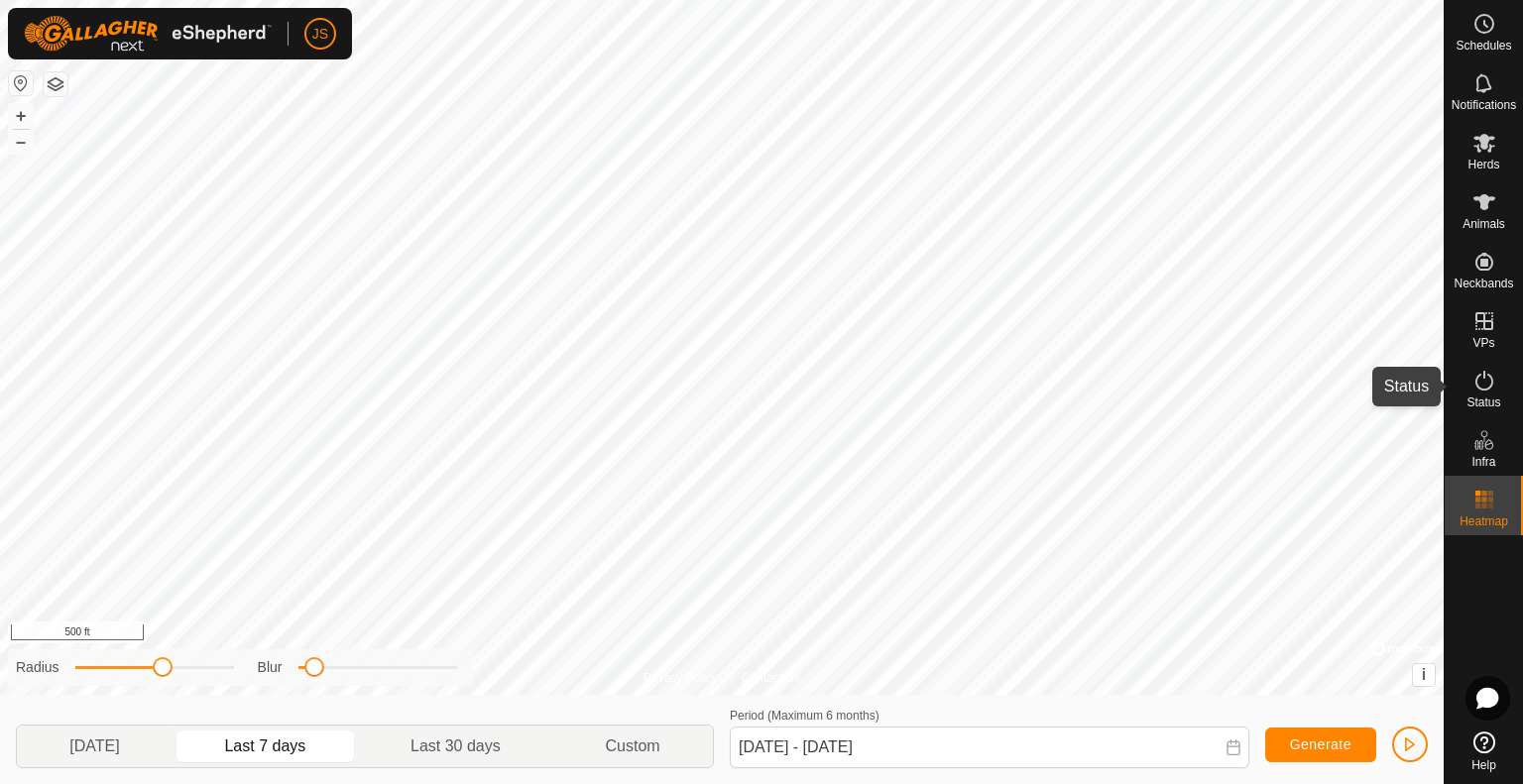 click on "Status" at bounding box center (1483, 402) 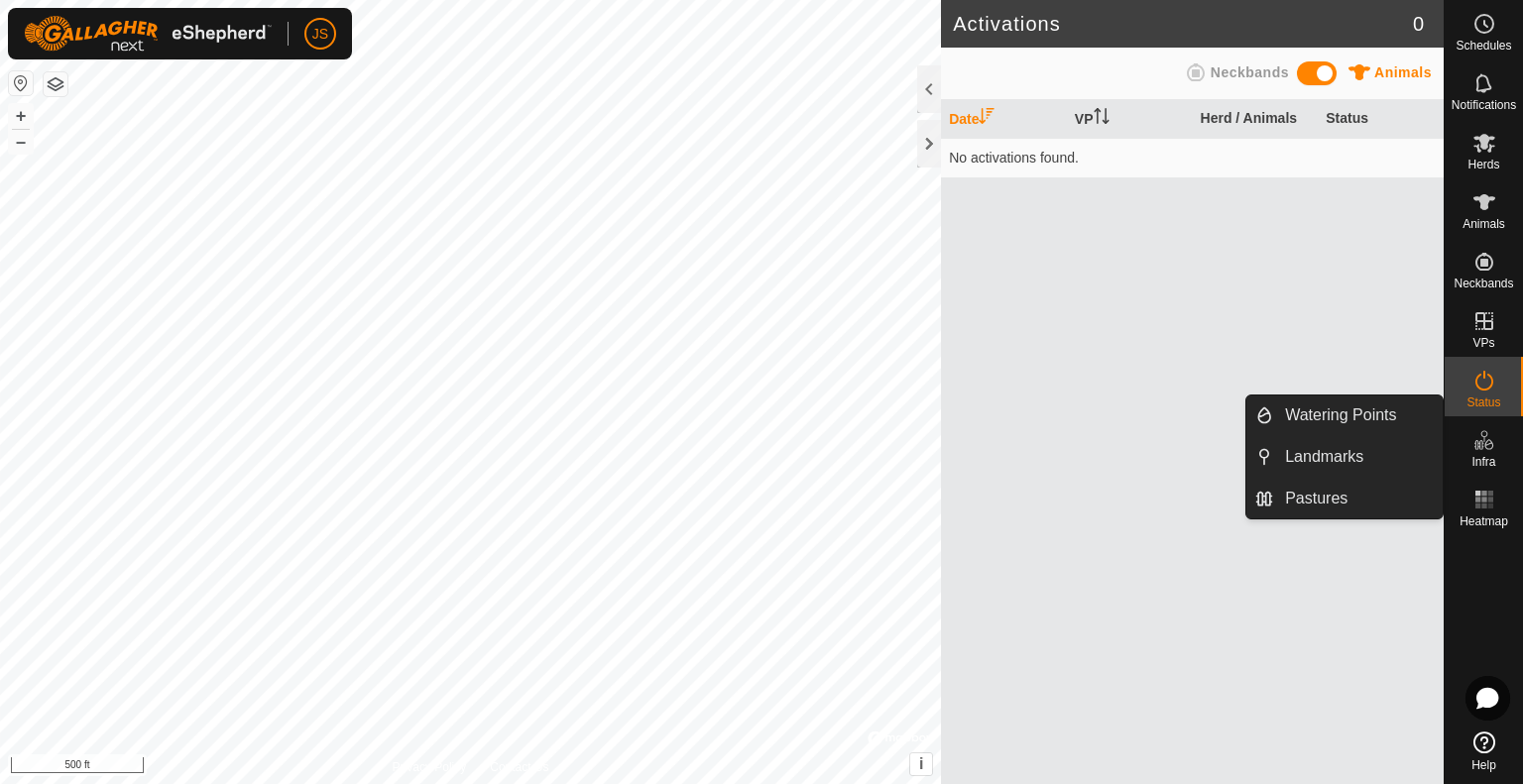 click 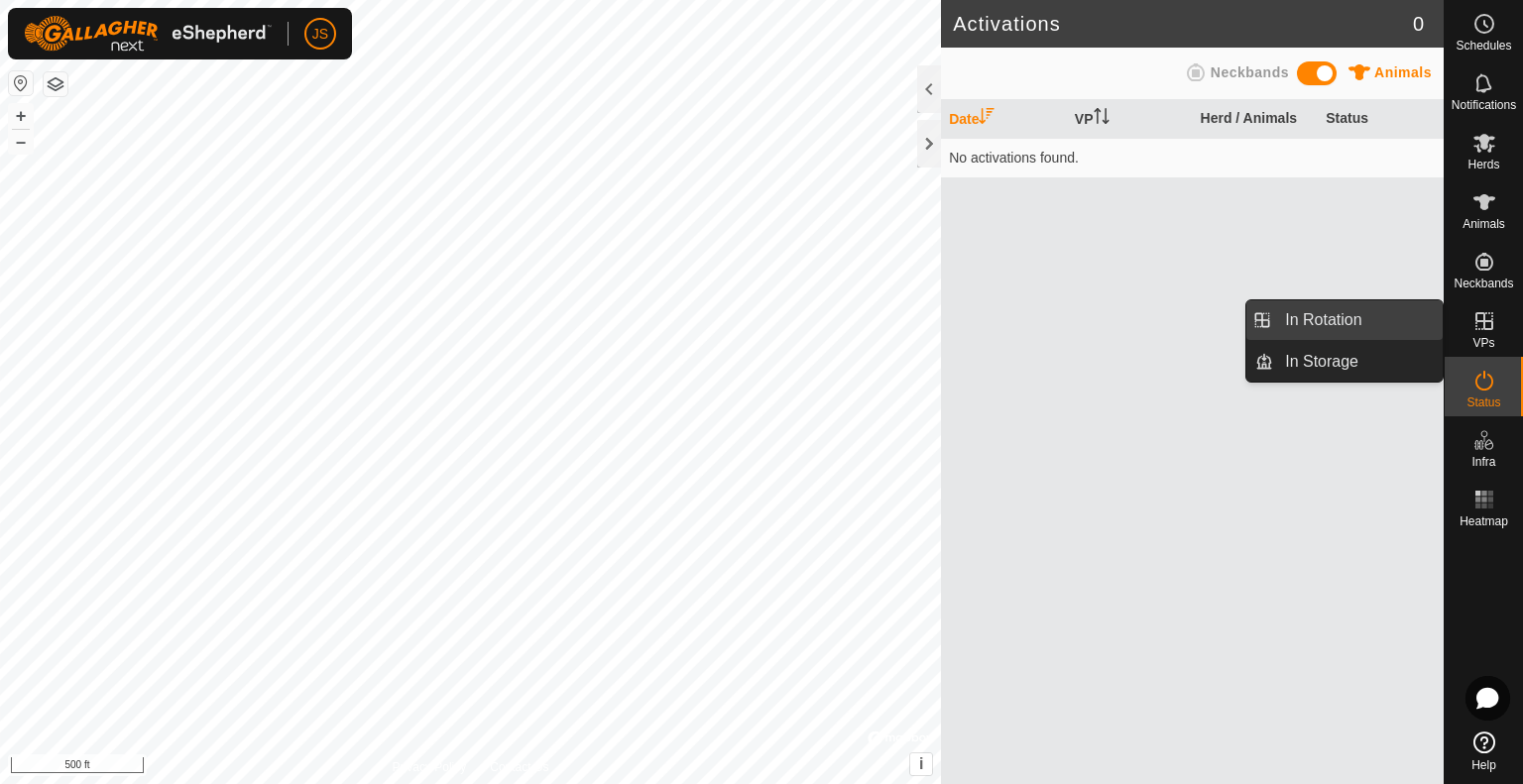 click on "In Rotation" at bounding box center (1357, 320) 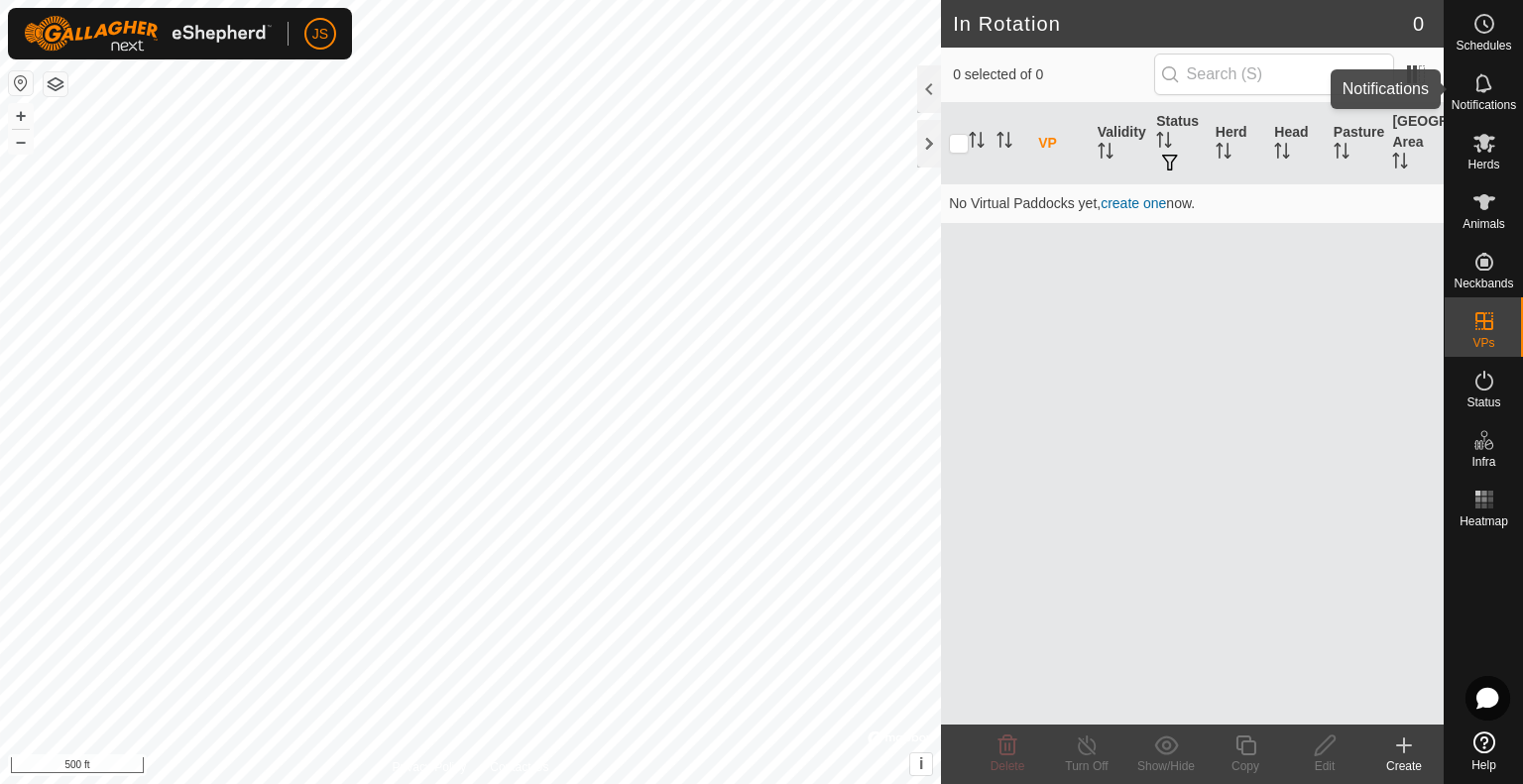 click on "Notifications" at bounding box center (1483, 105) 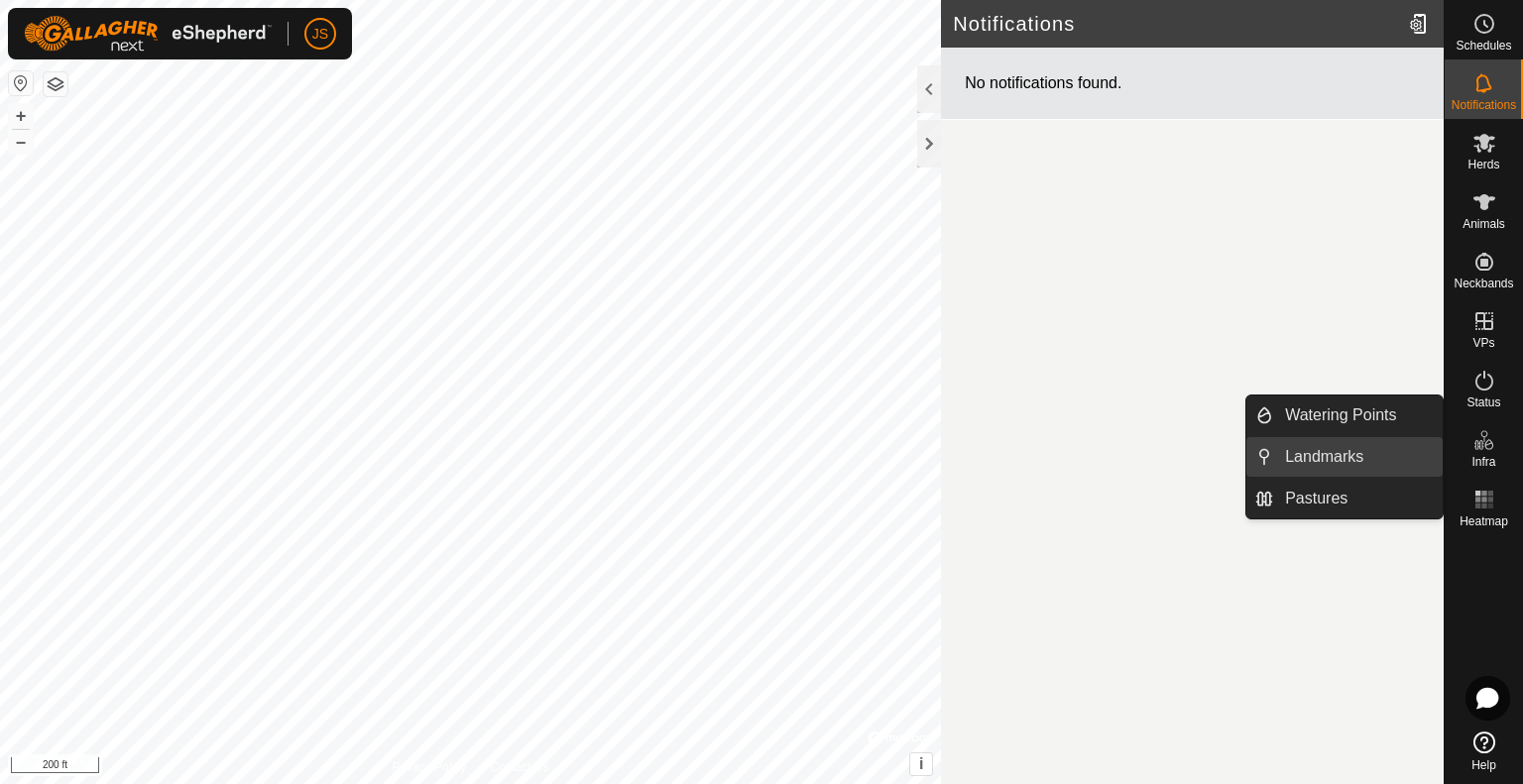 click on "Landmarks" at bounding box center [1357, 457] 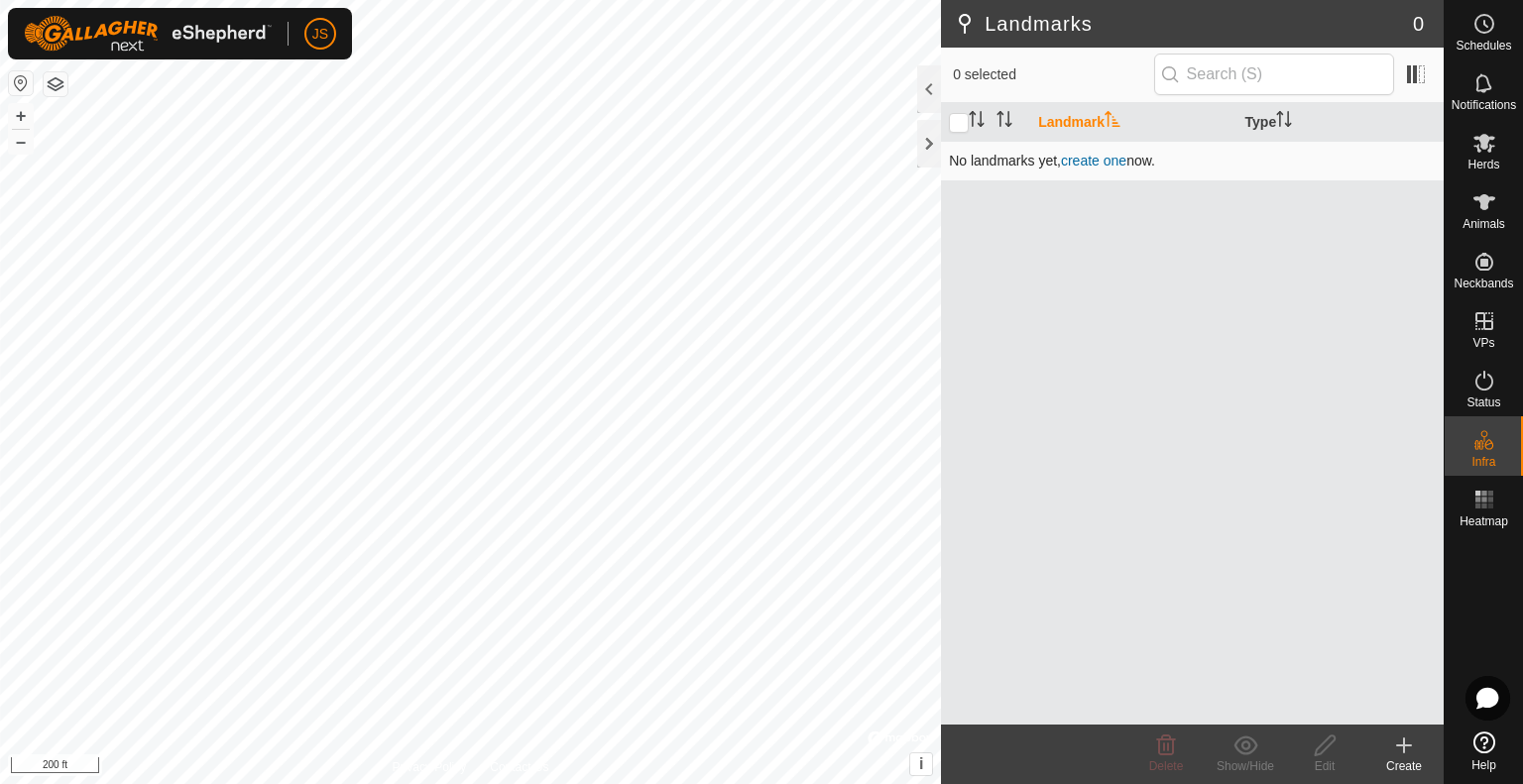 click on "create one" at bounding box center [1094, 161] 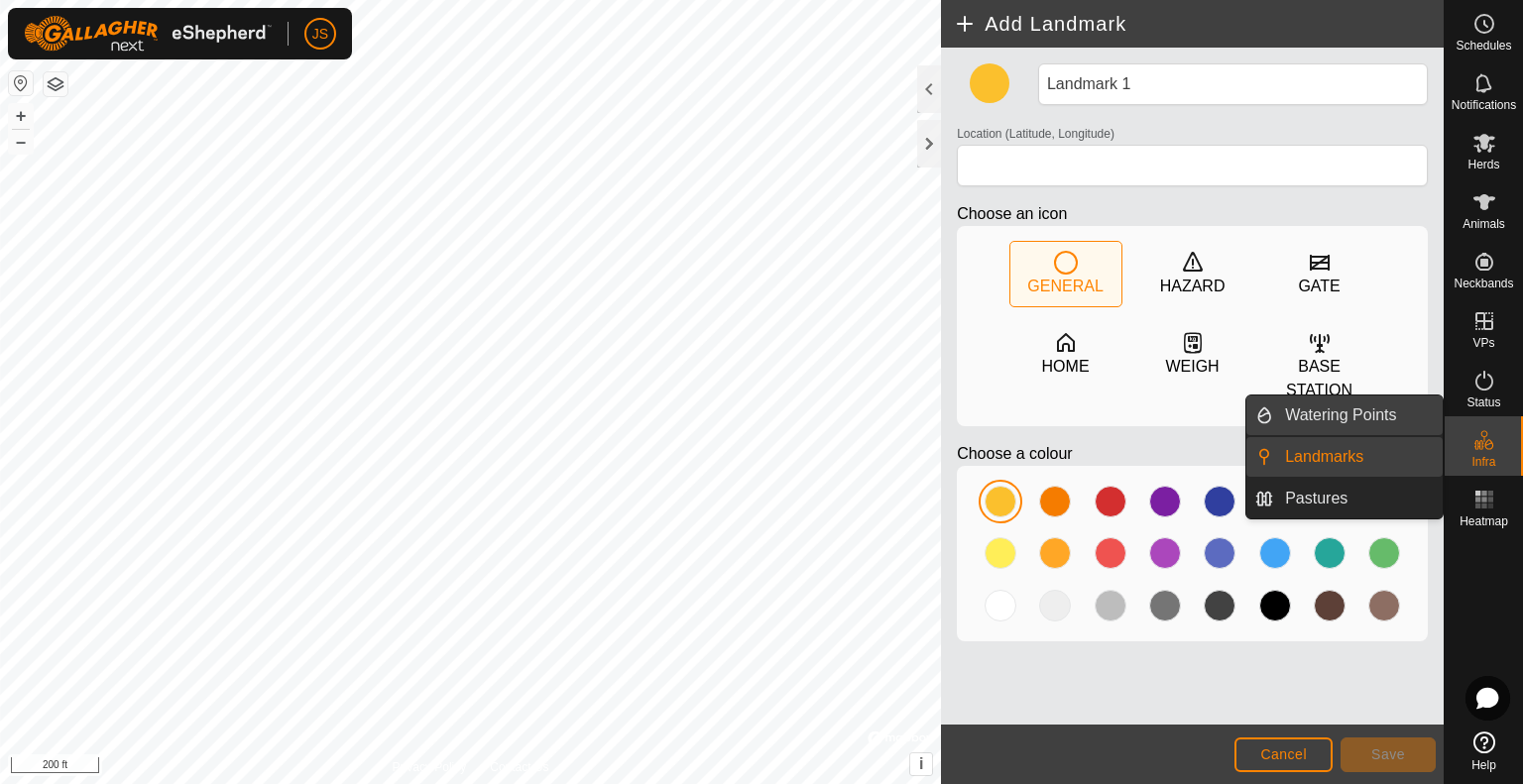 click on "Watering Points" at bounding box center [1357, 415] 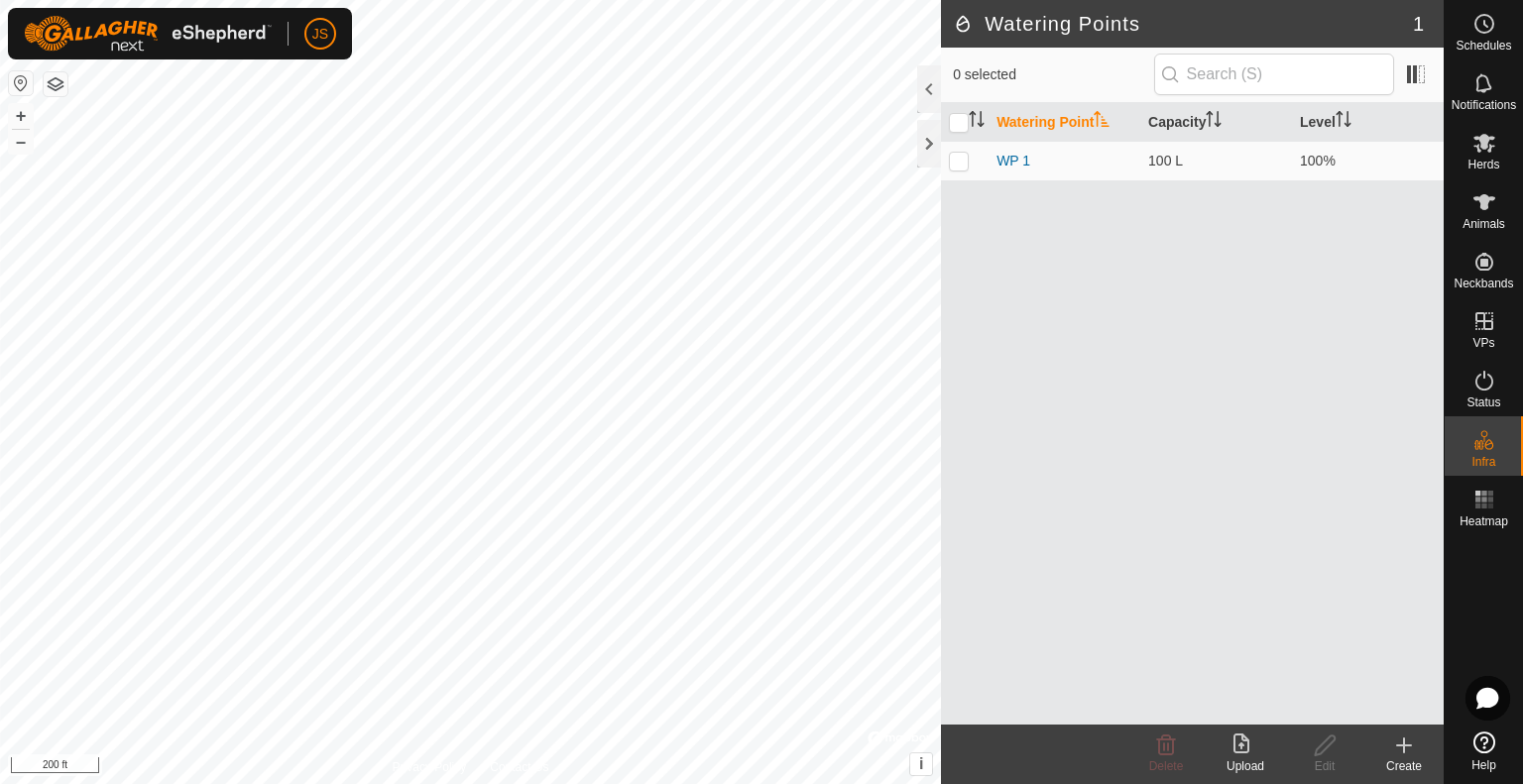 click 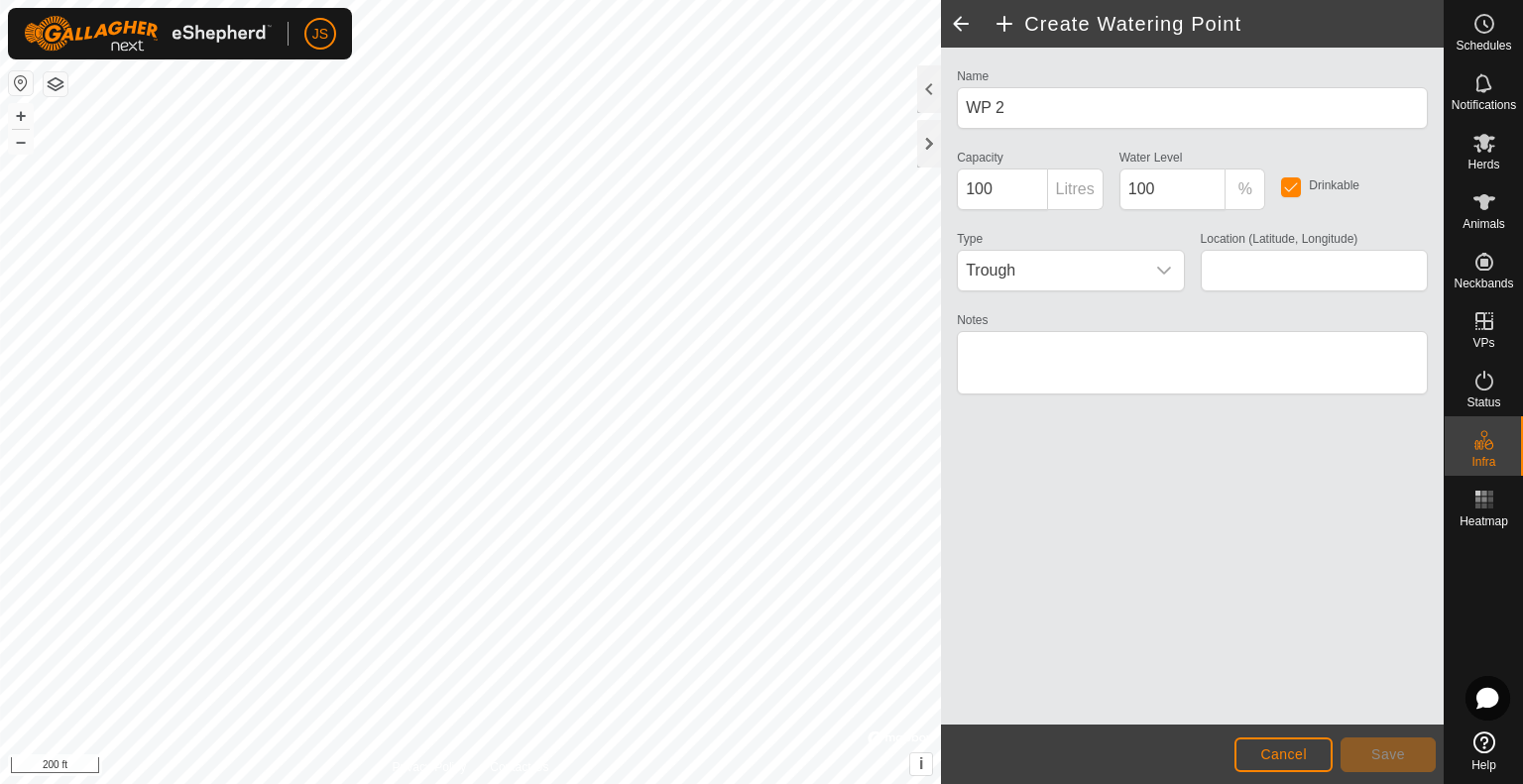 type on "39.689457, -94.355195" 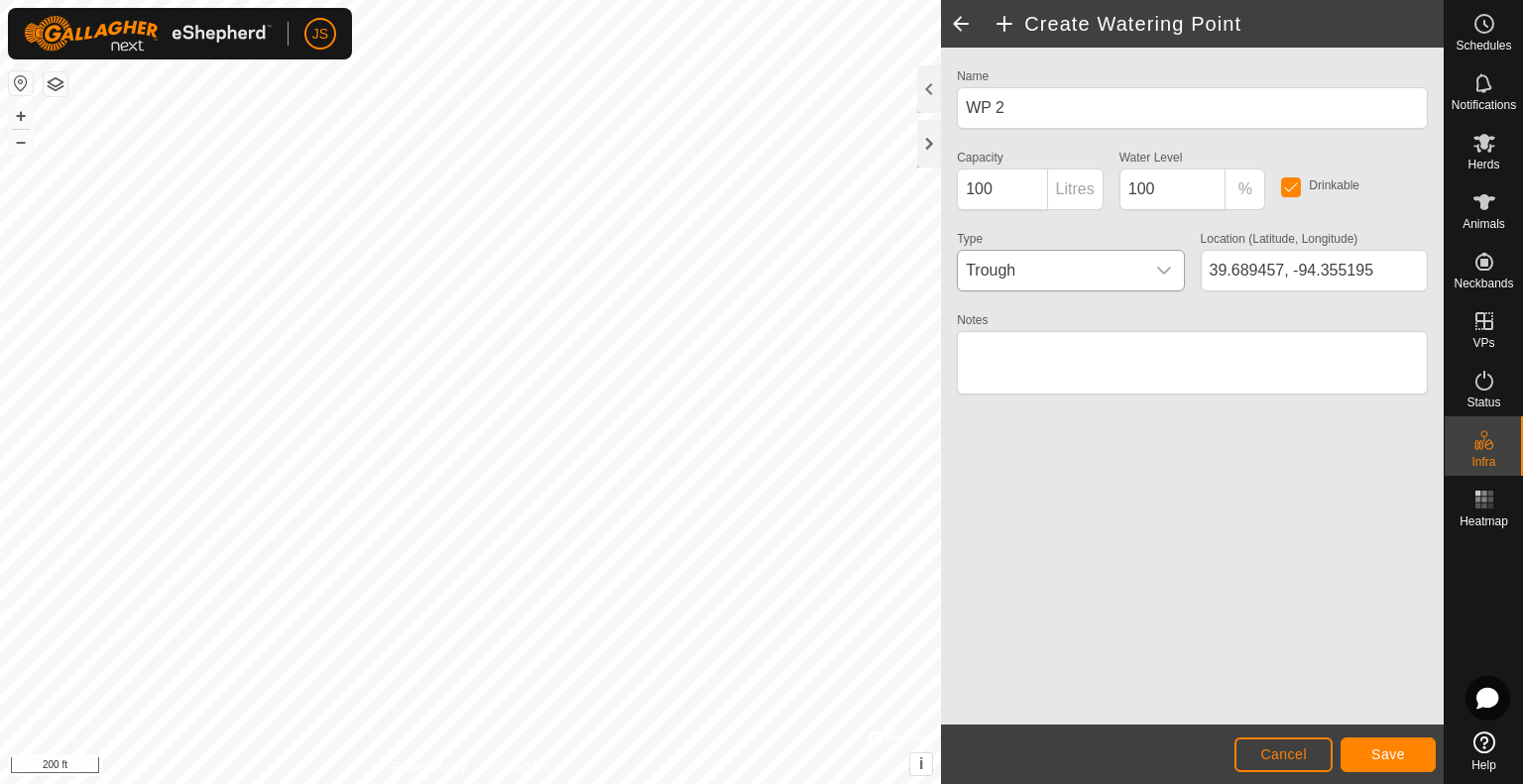 click on "Trough" at bounding box center (1050, 271) 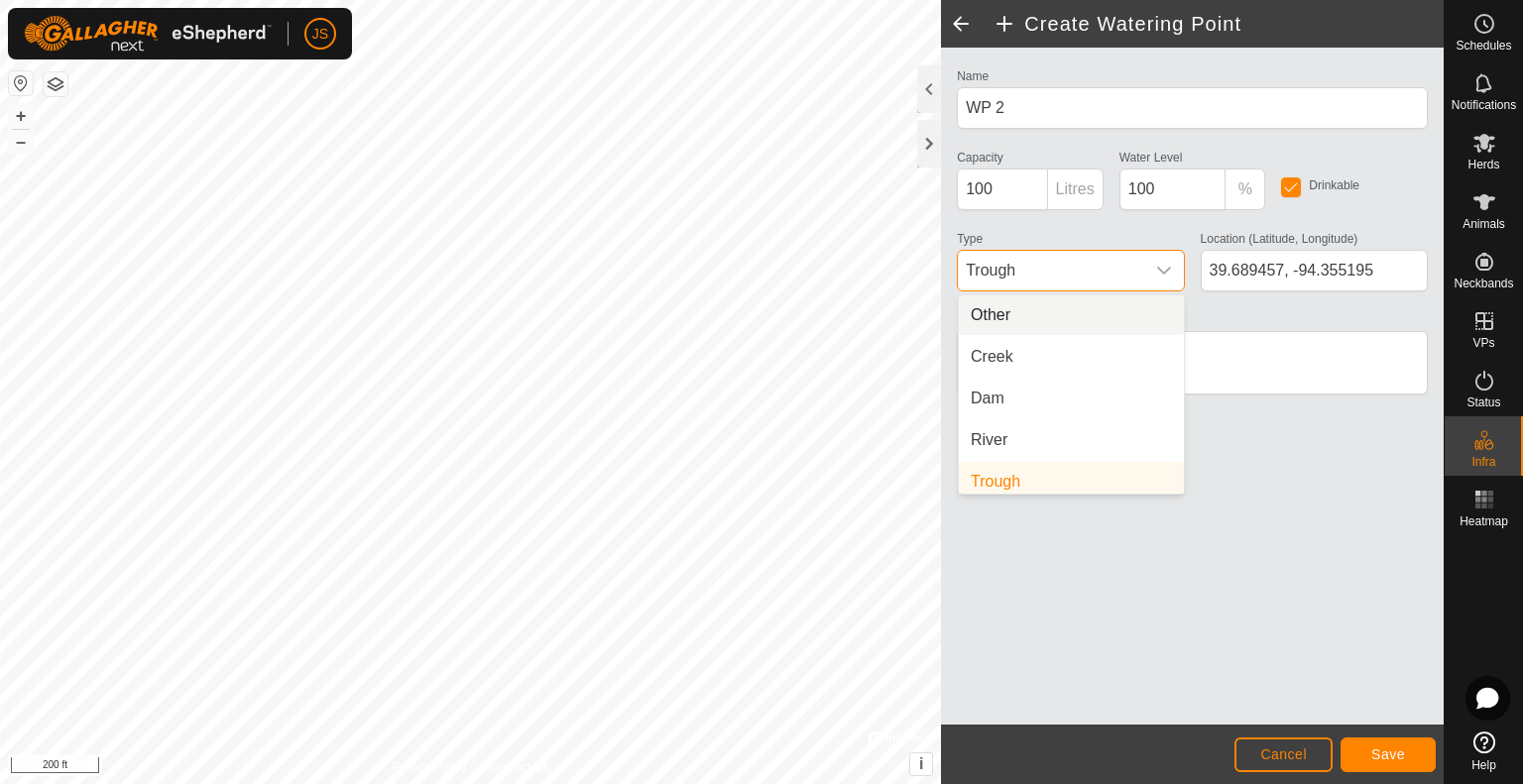 scroll, scrollTop: 8, scrollLeft: 0, axis: vertical 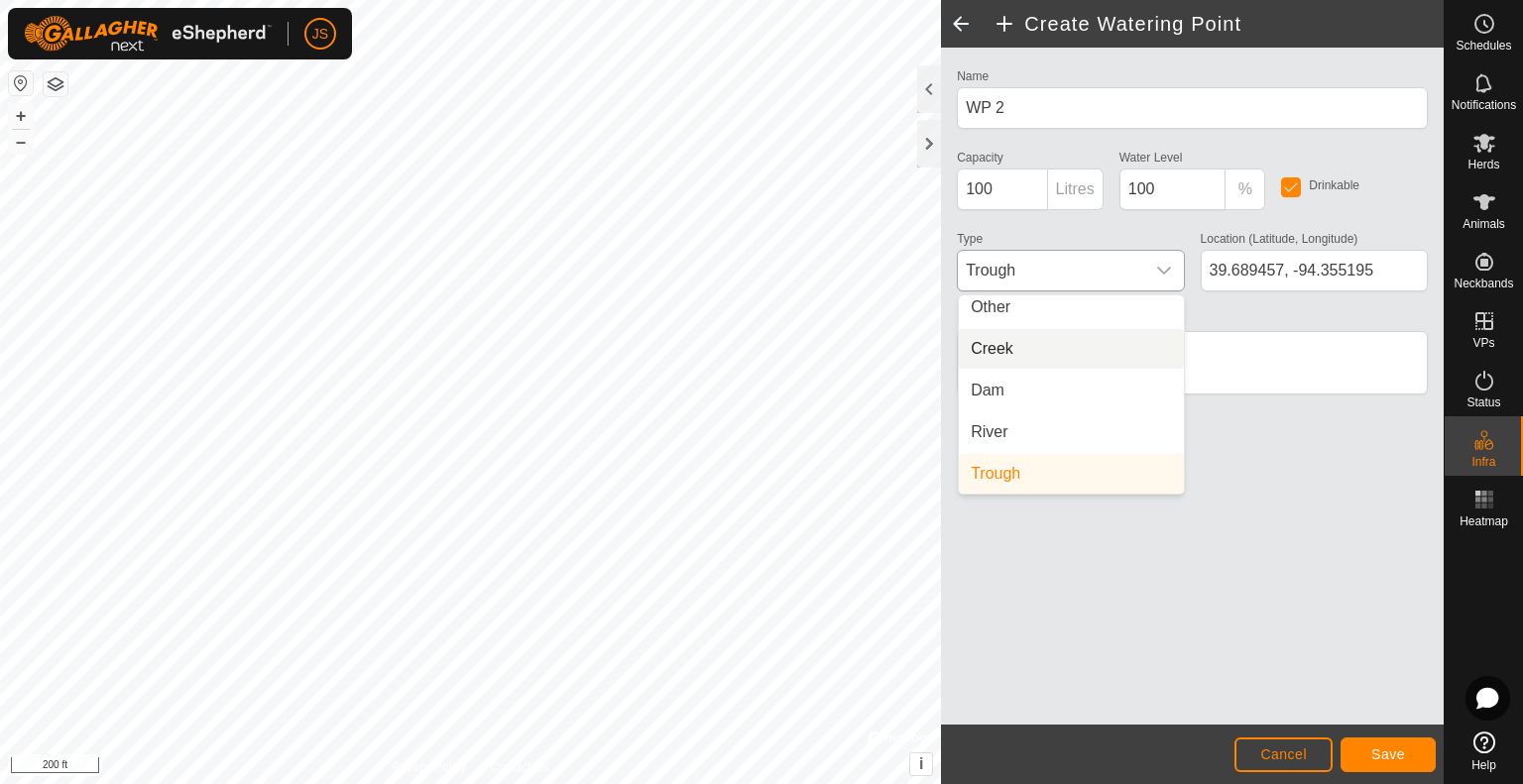 click on "Creek" at bounding box center (1071, 349) 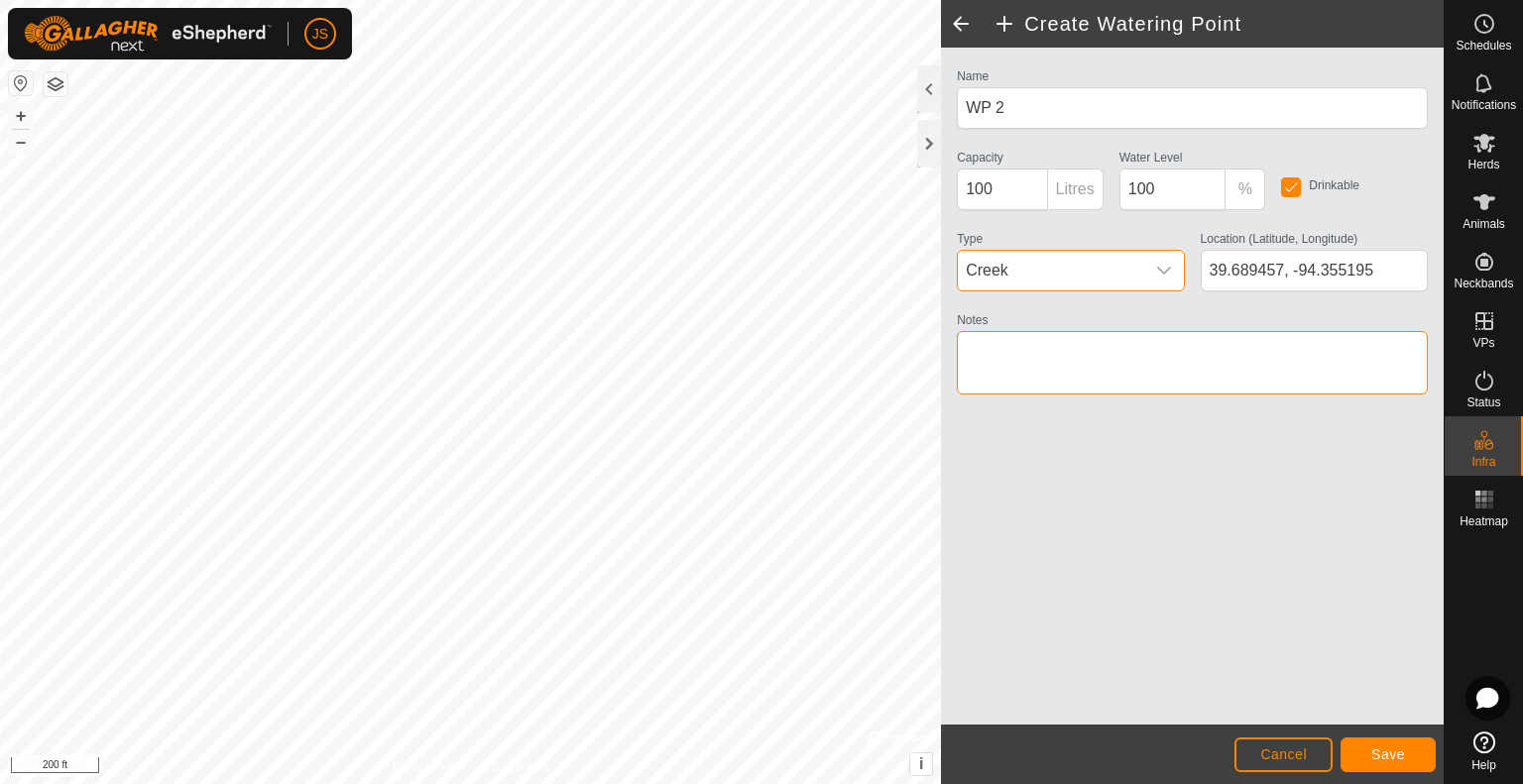 click on "Notes" at bounding box center (1192, 363) 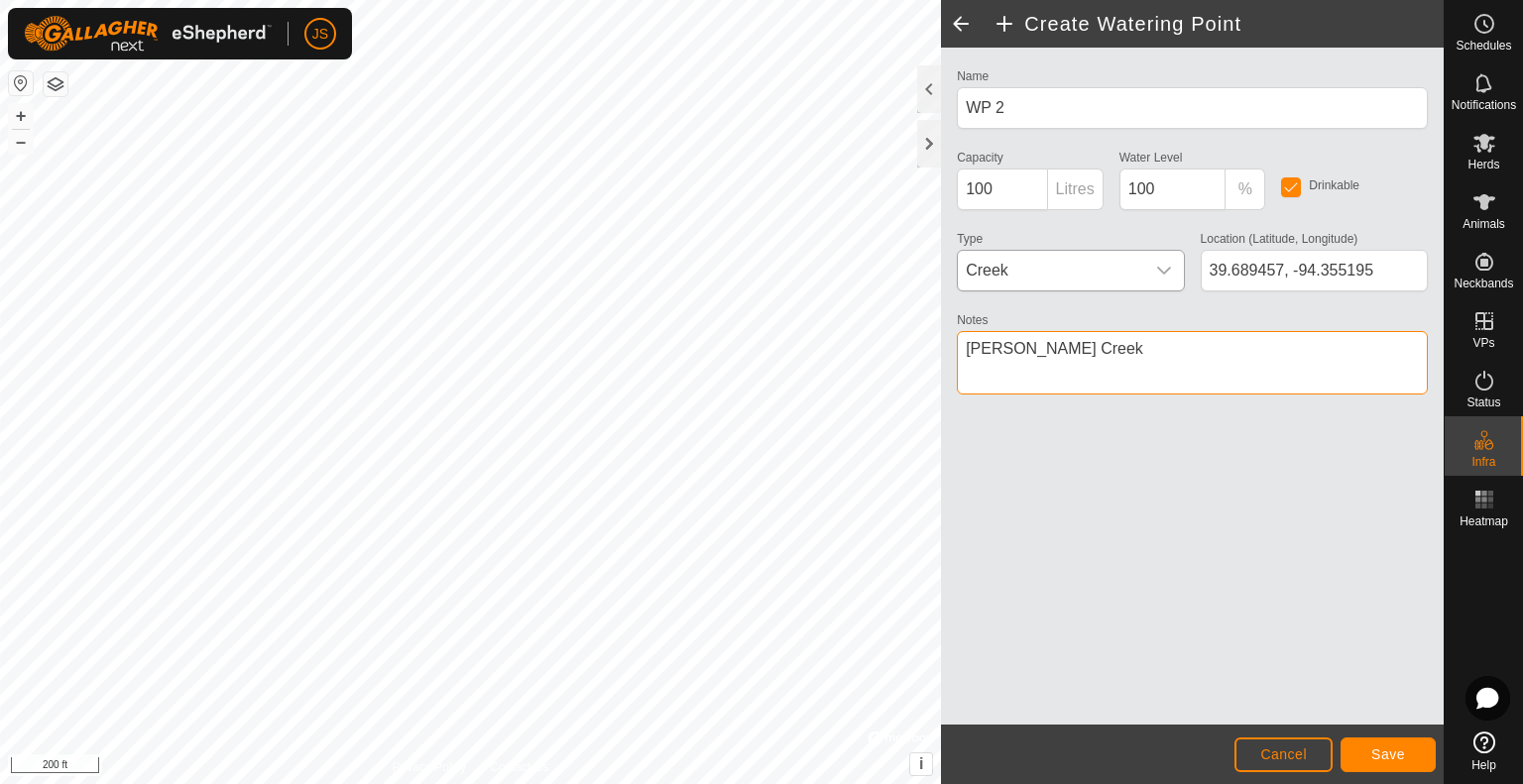 type on "[PERSON_NAME] Creek" 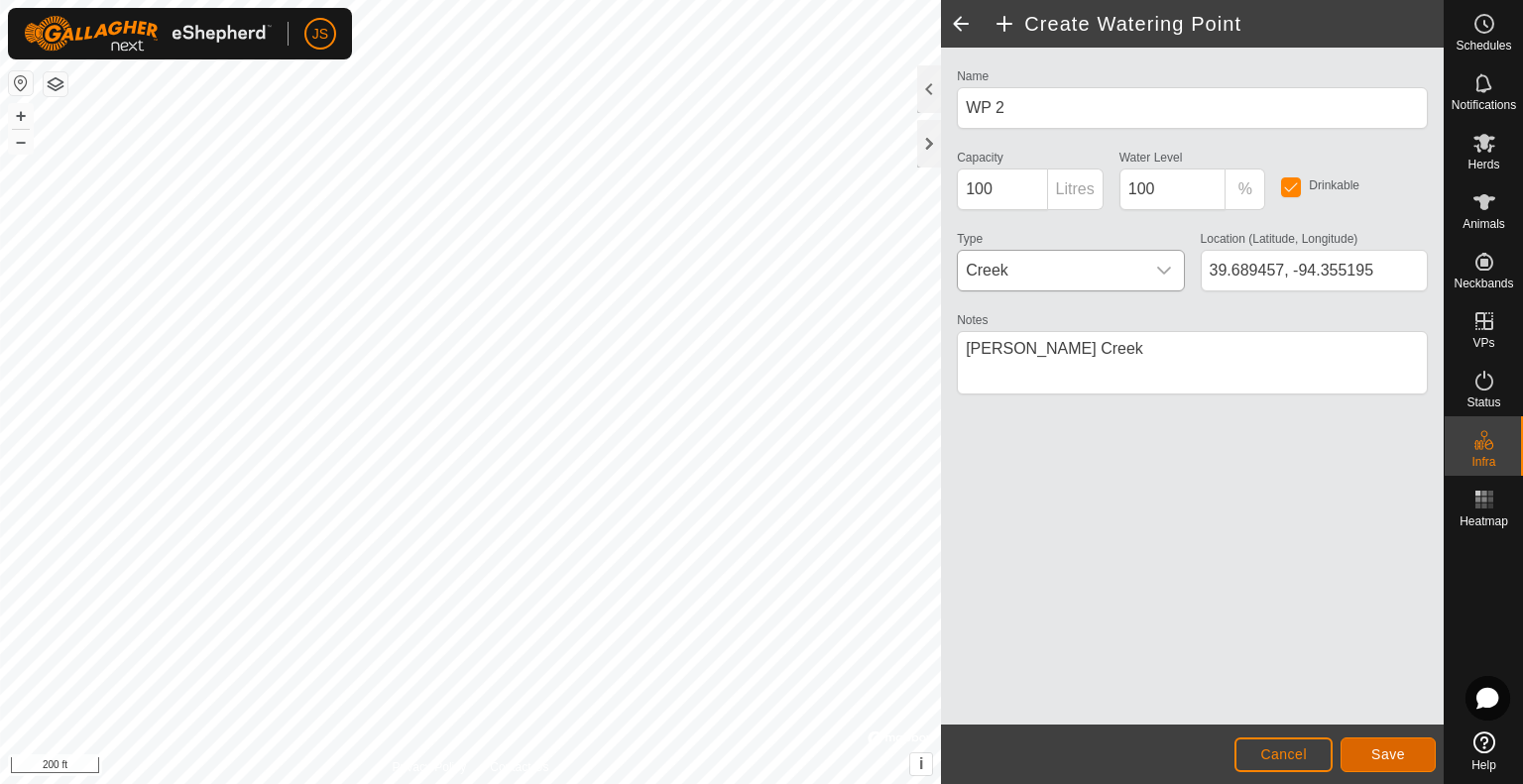 click on "Save" 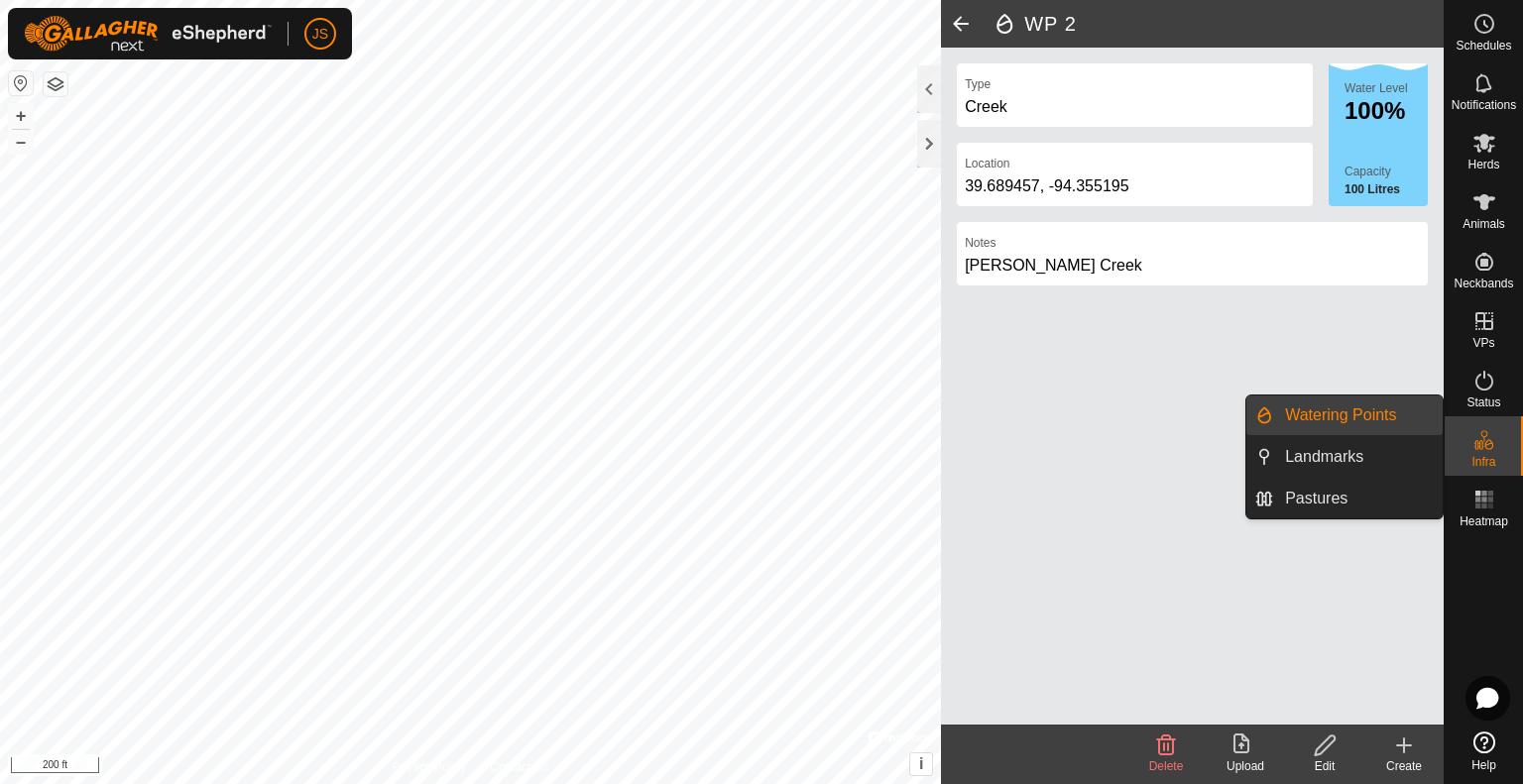 click on "Landmarks" at bounding box center (1357, 457) 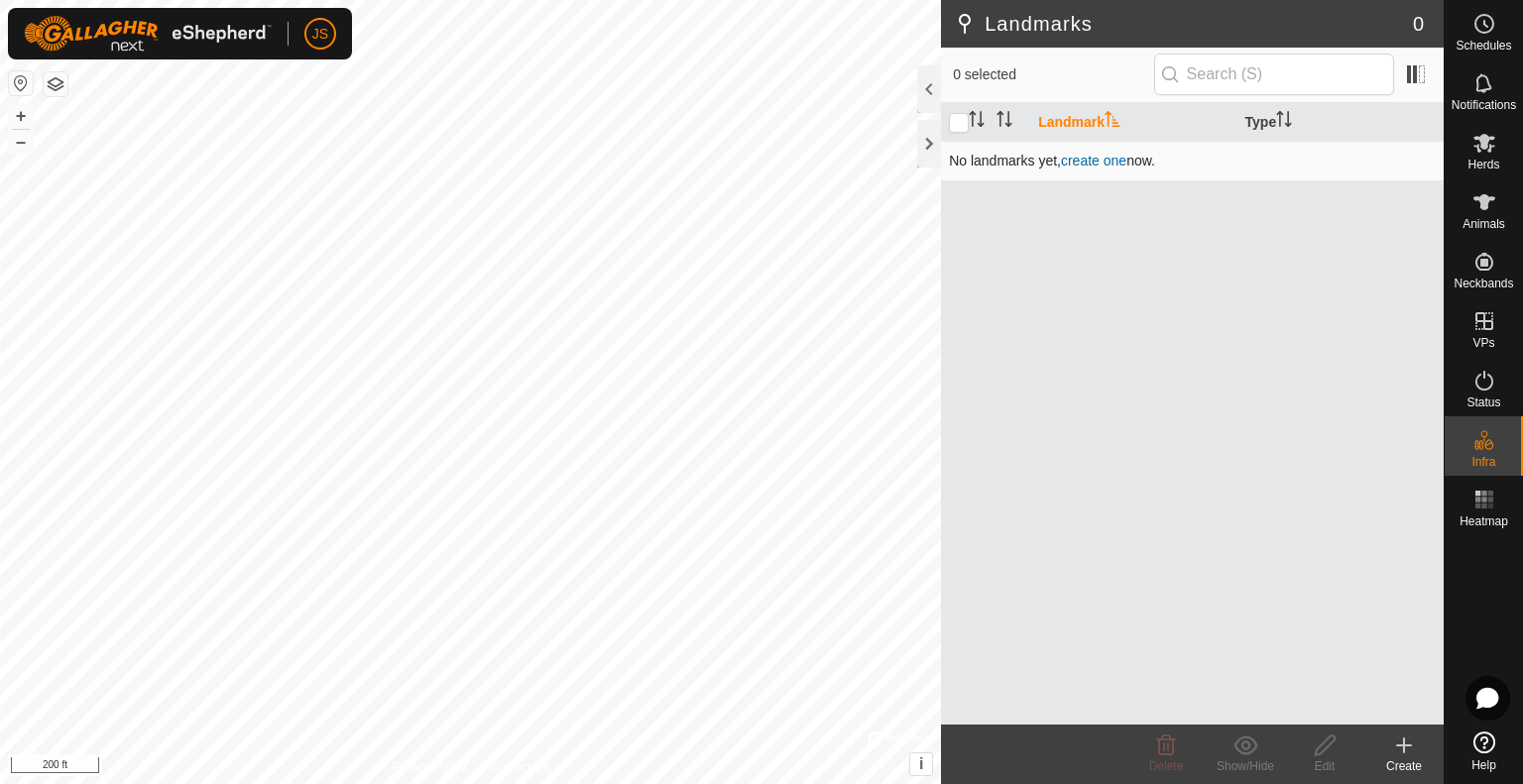 click on "create one" at bounding box center (1094, 161) 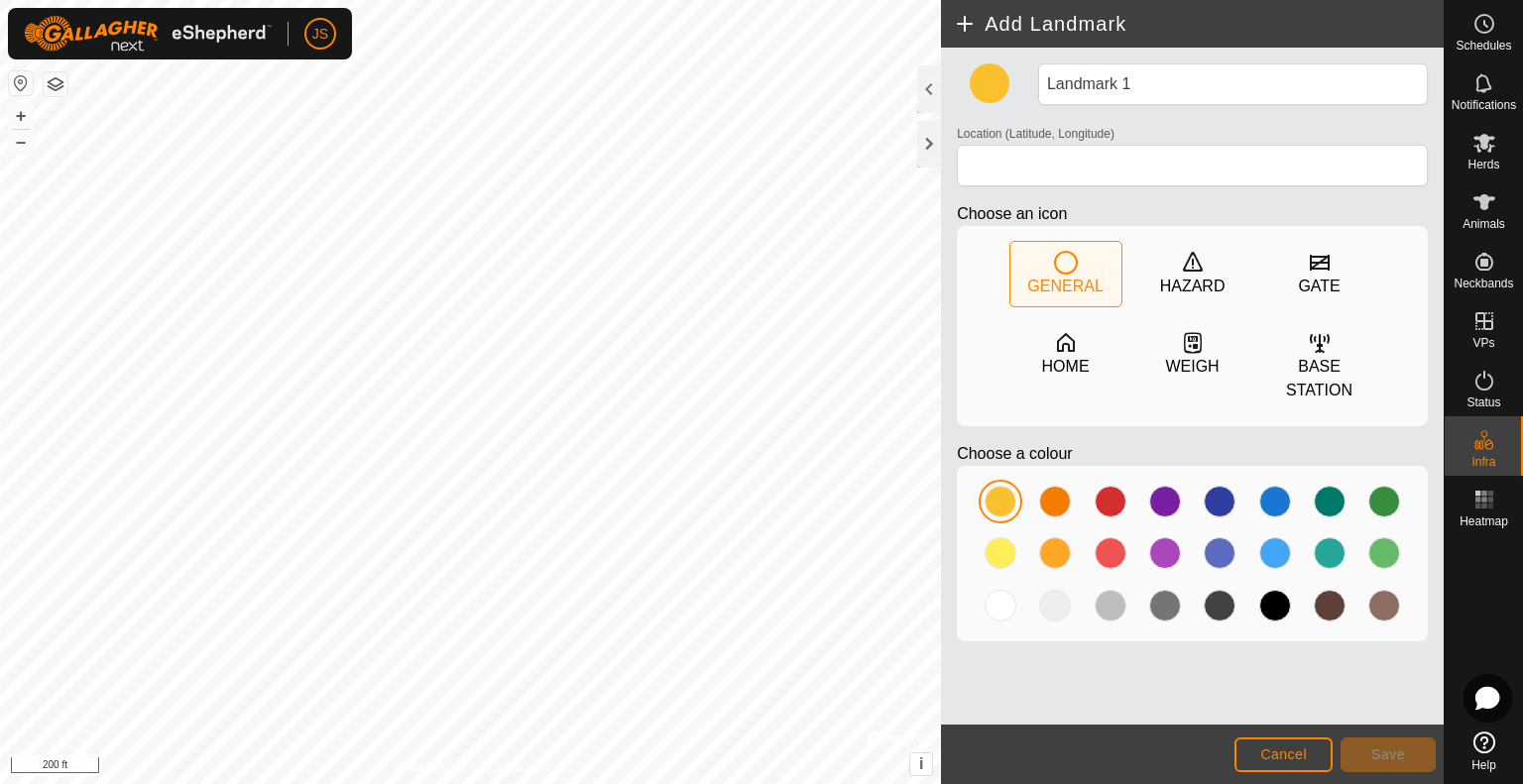 click 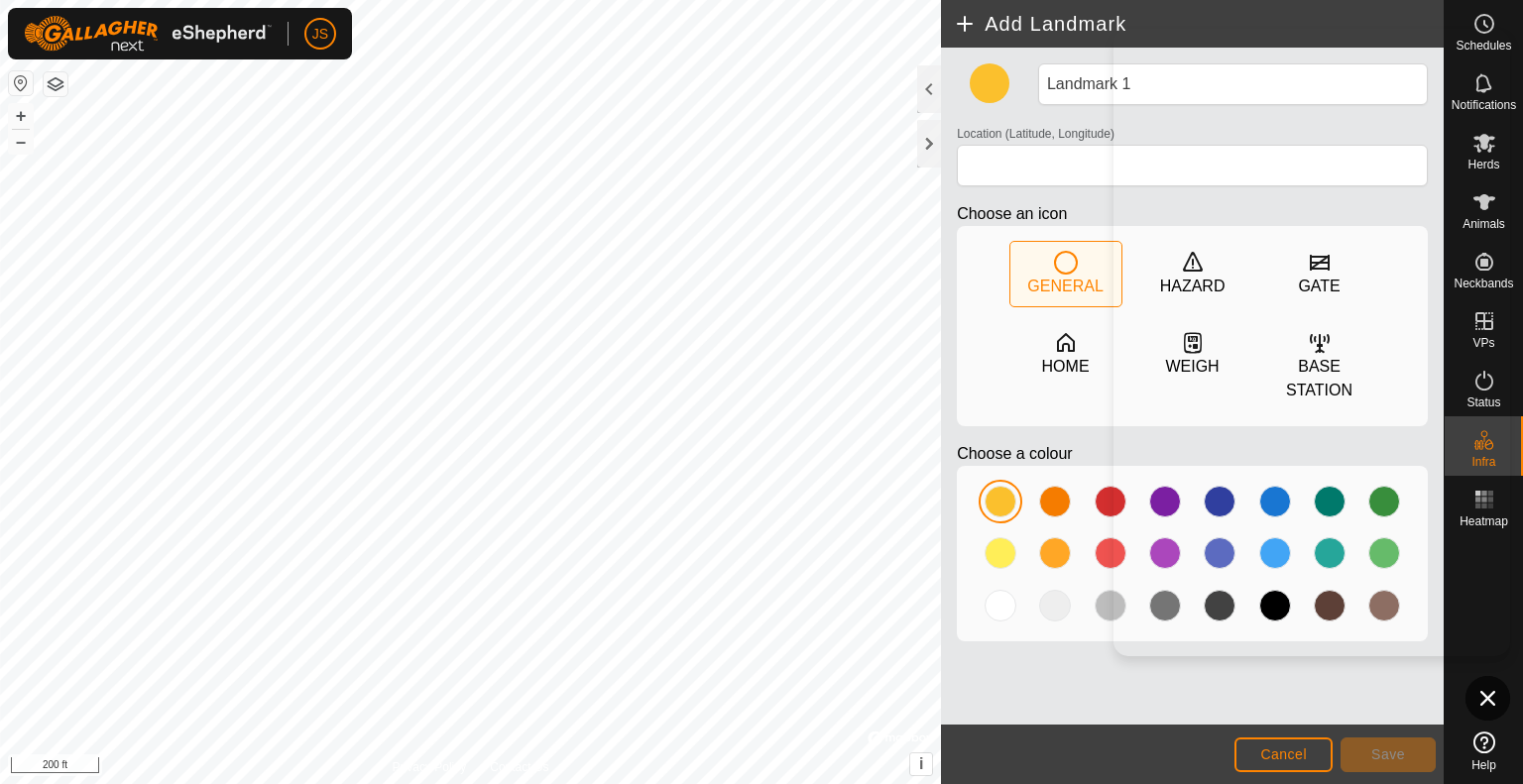 click 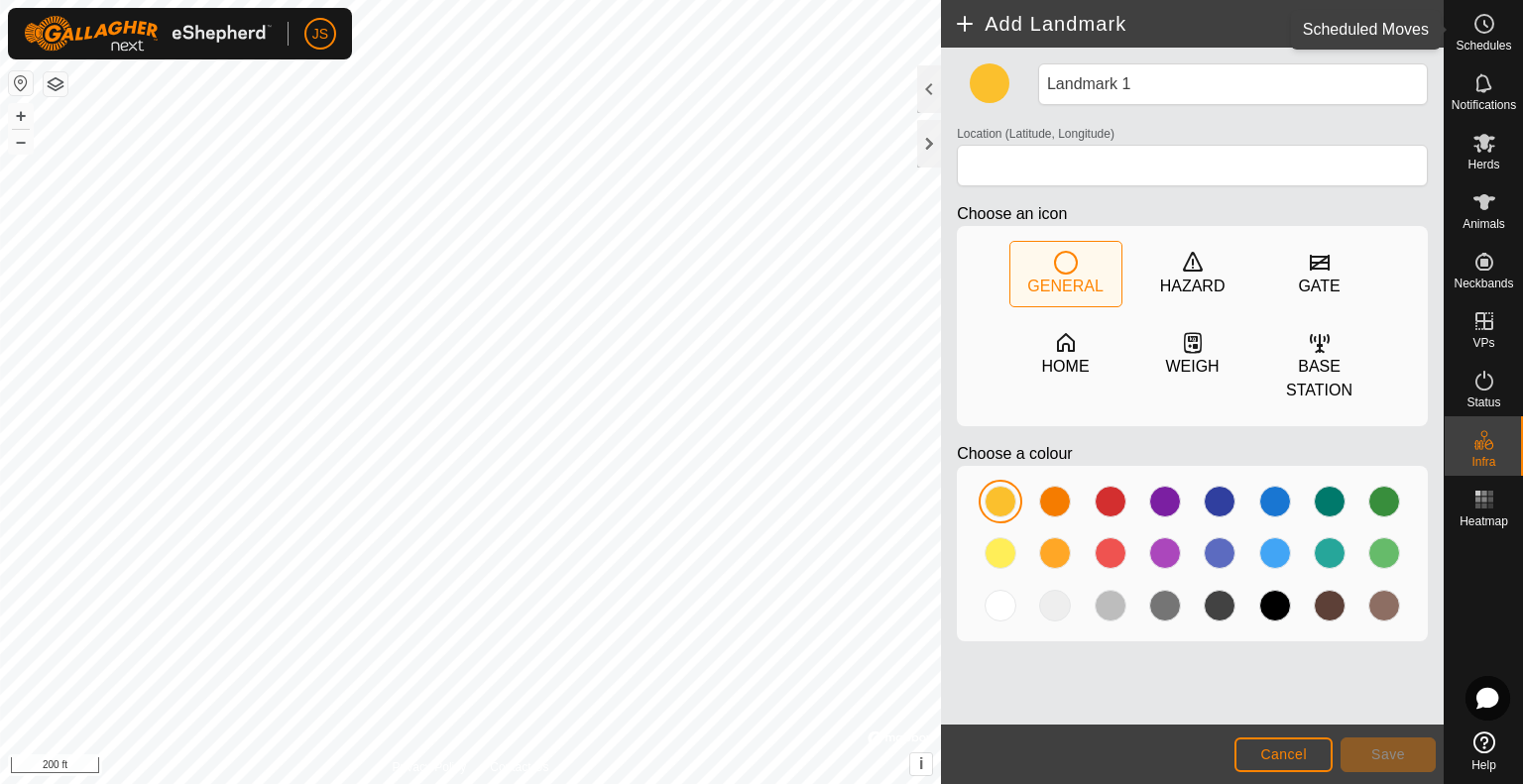 click at bounding box center [1484, 24] 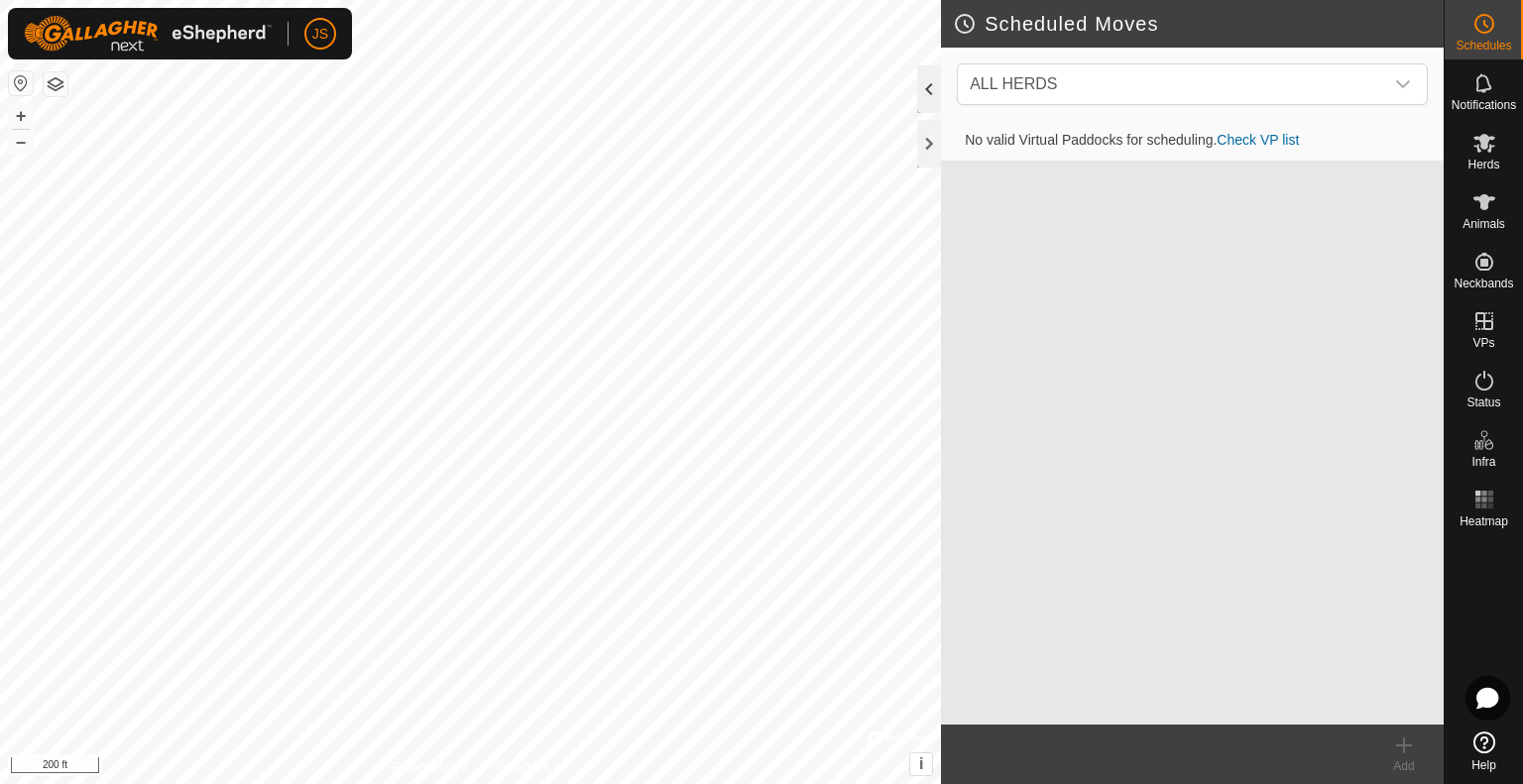 click 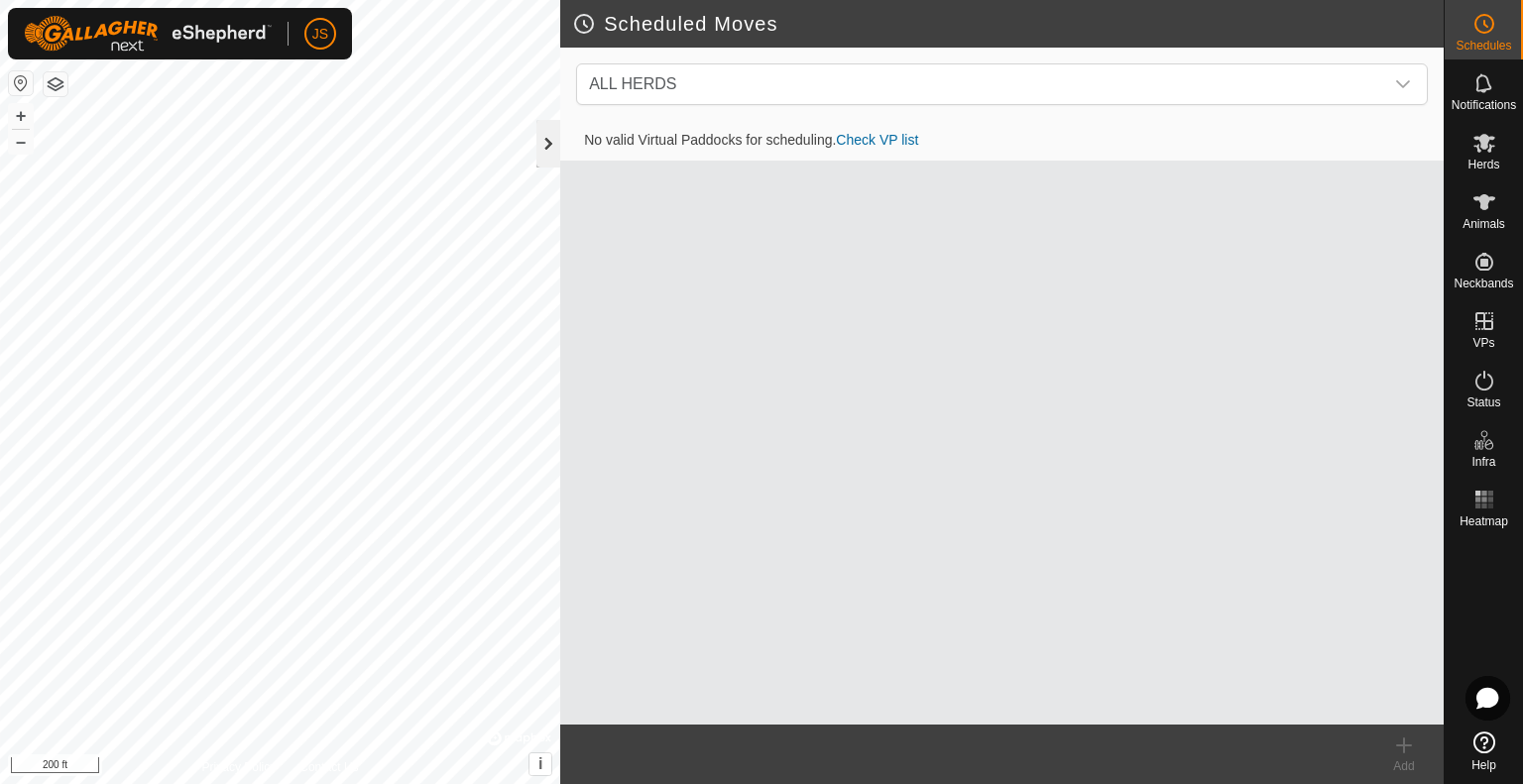 click 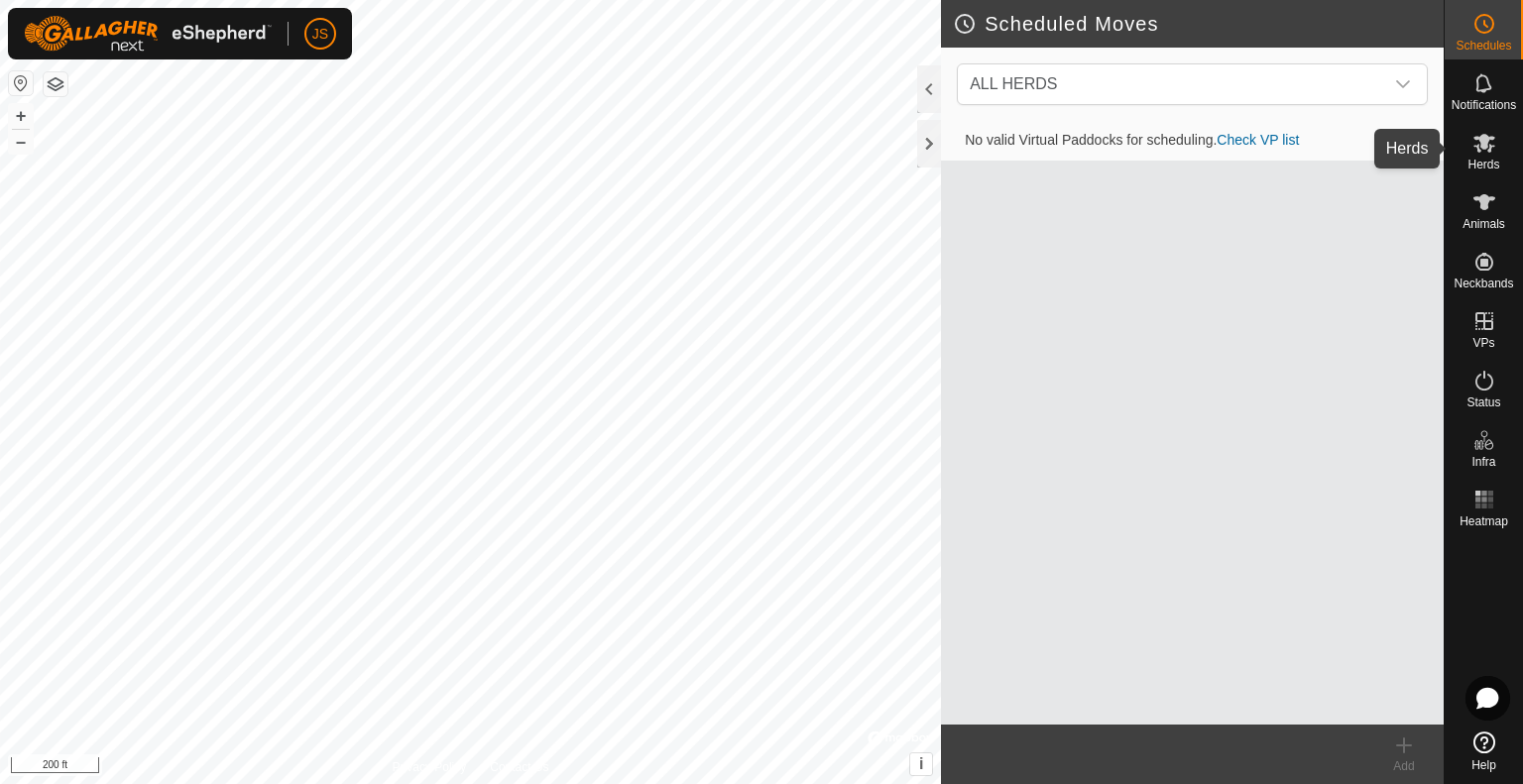 click 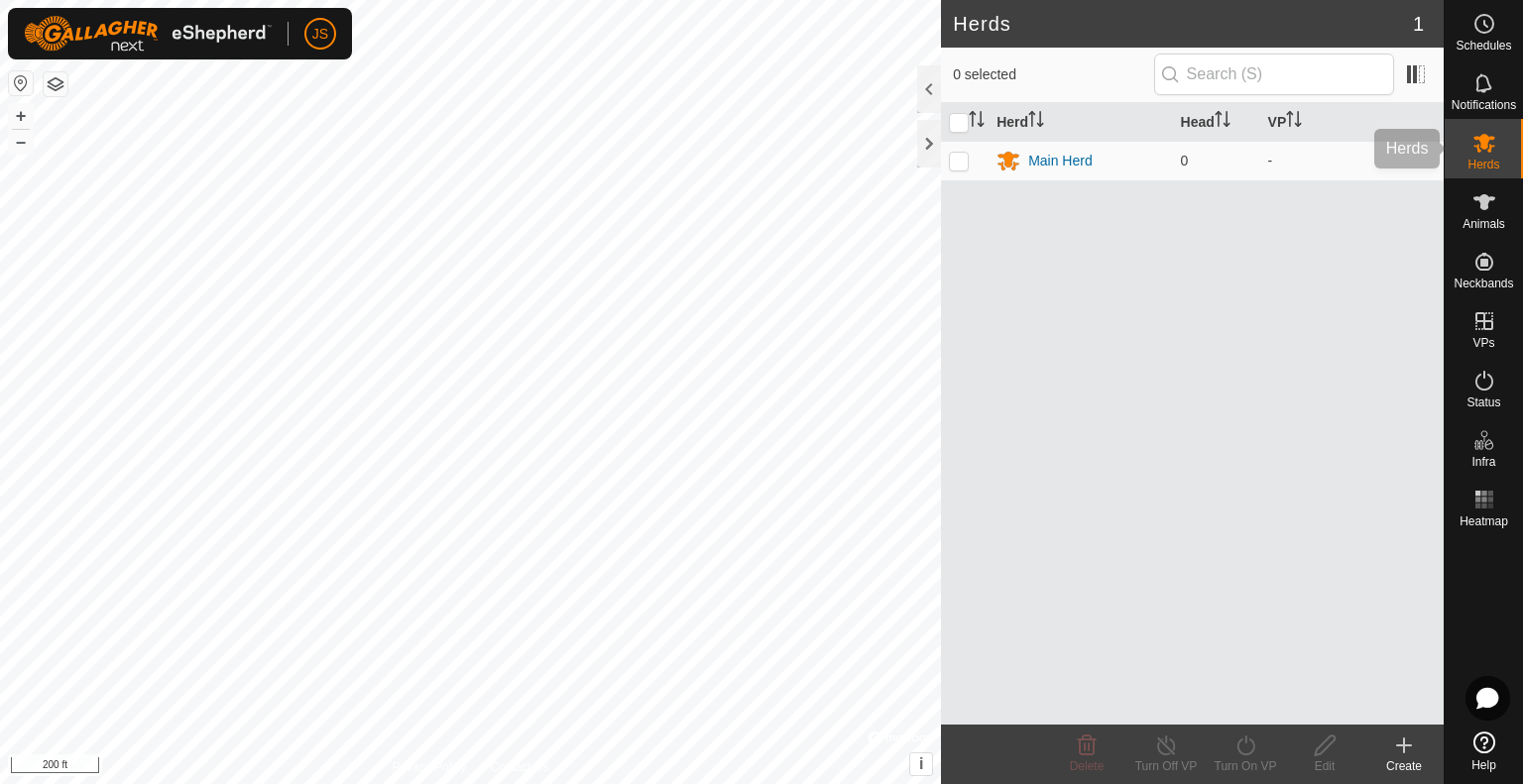 click 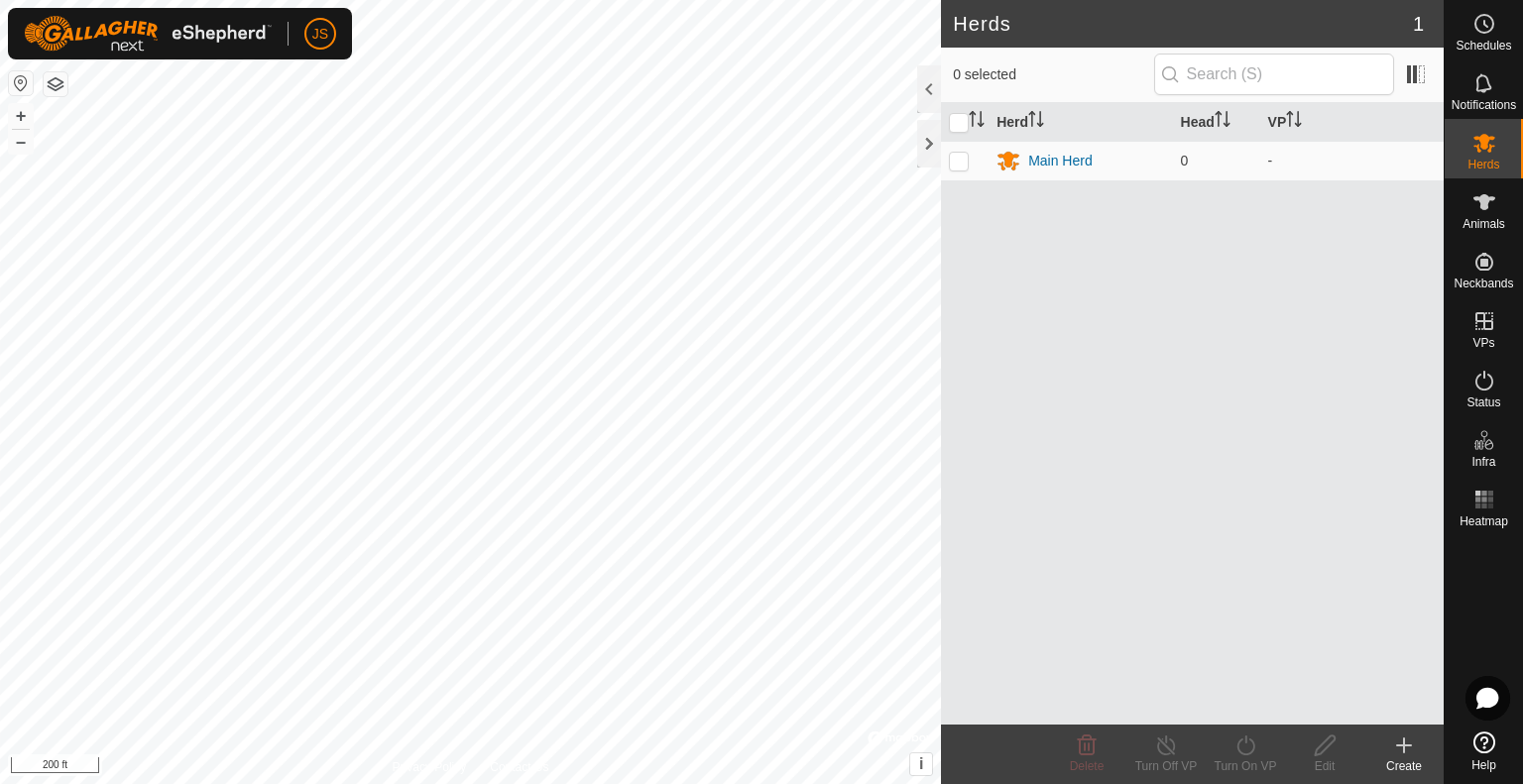 click 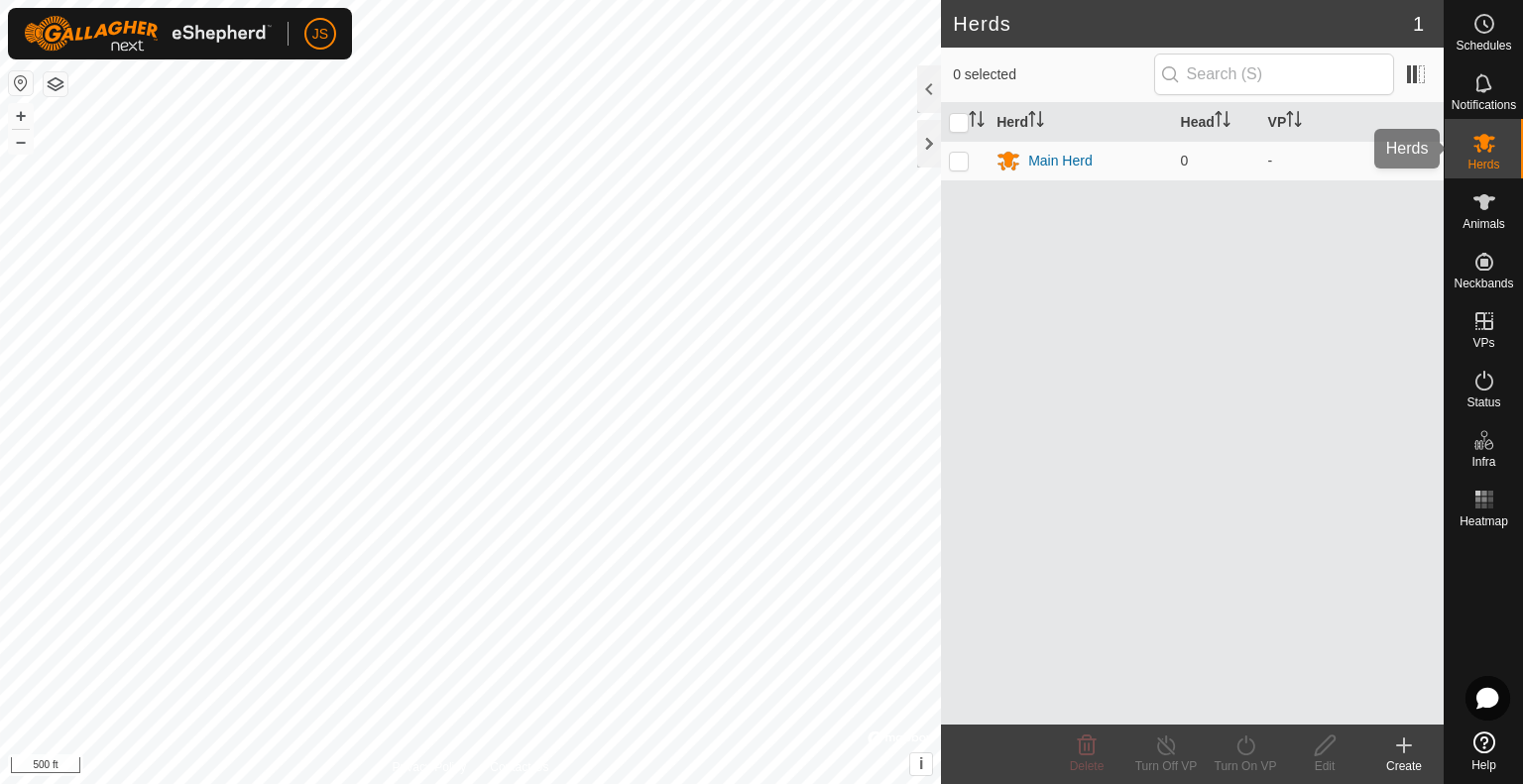 click 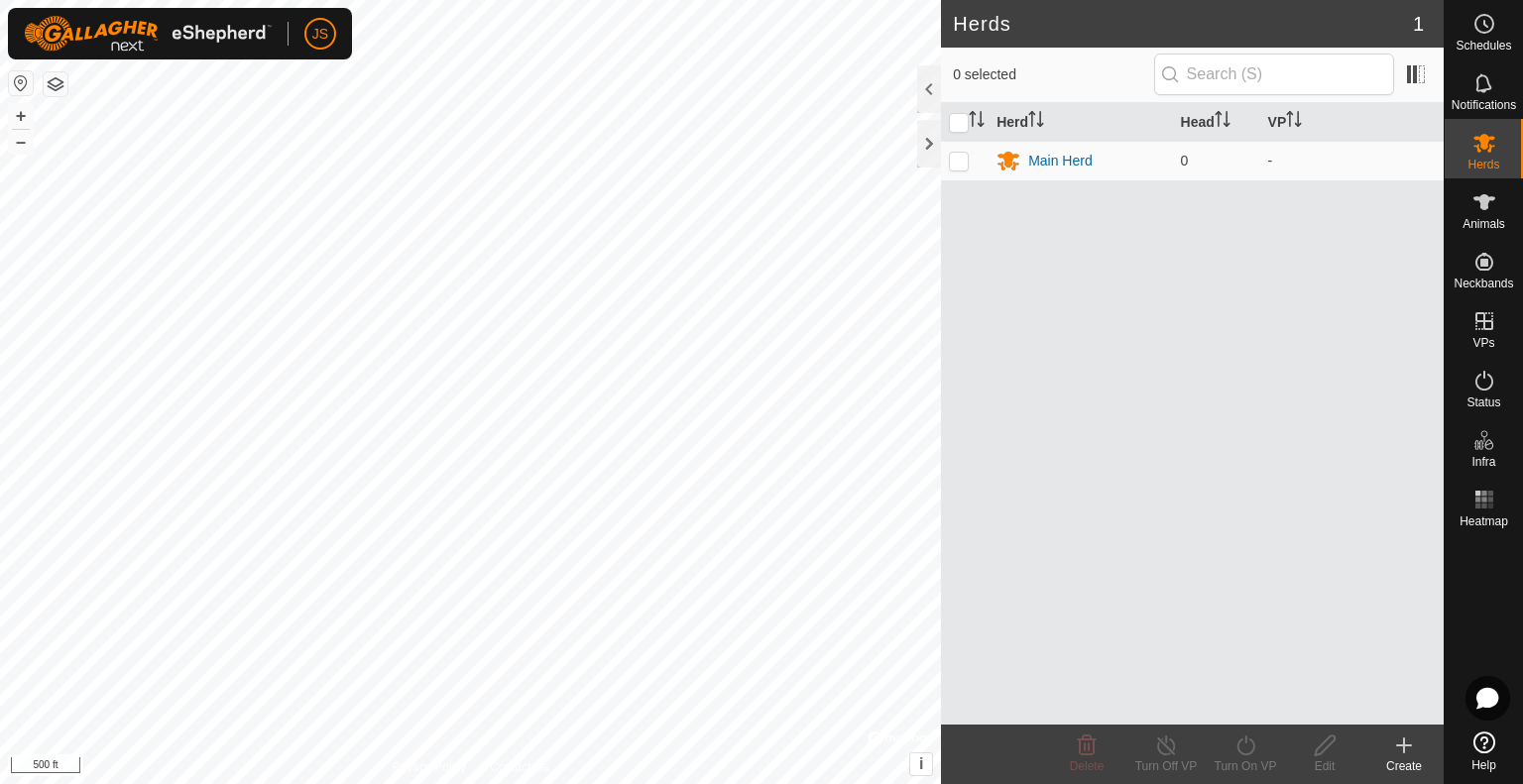 click 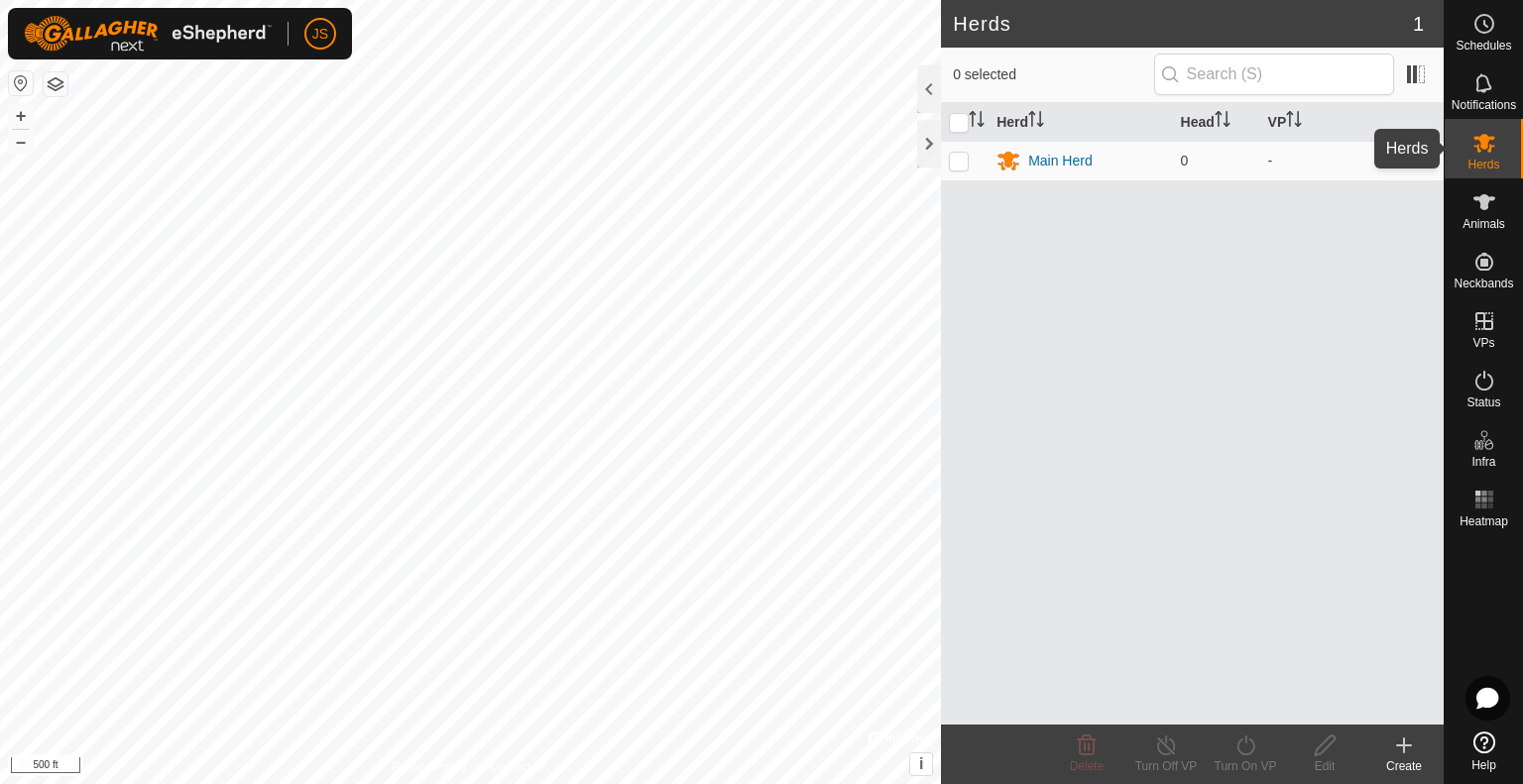 click on "Herds" at bounding box center [1483, 149] 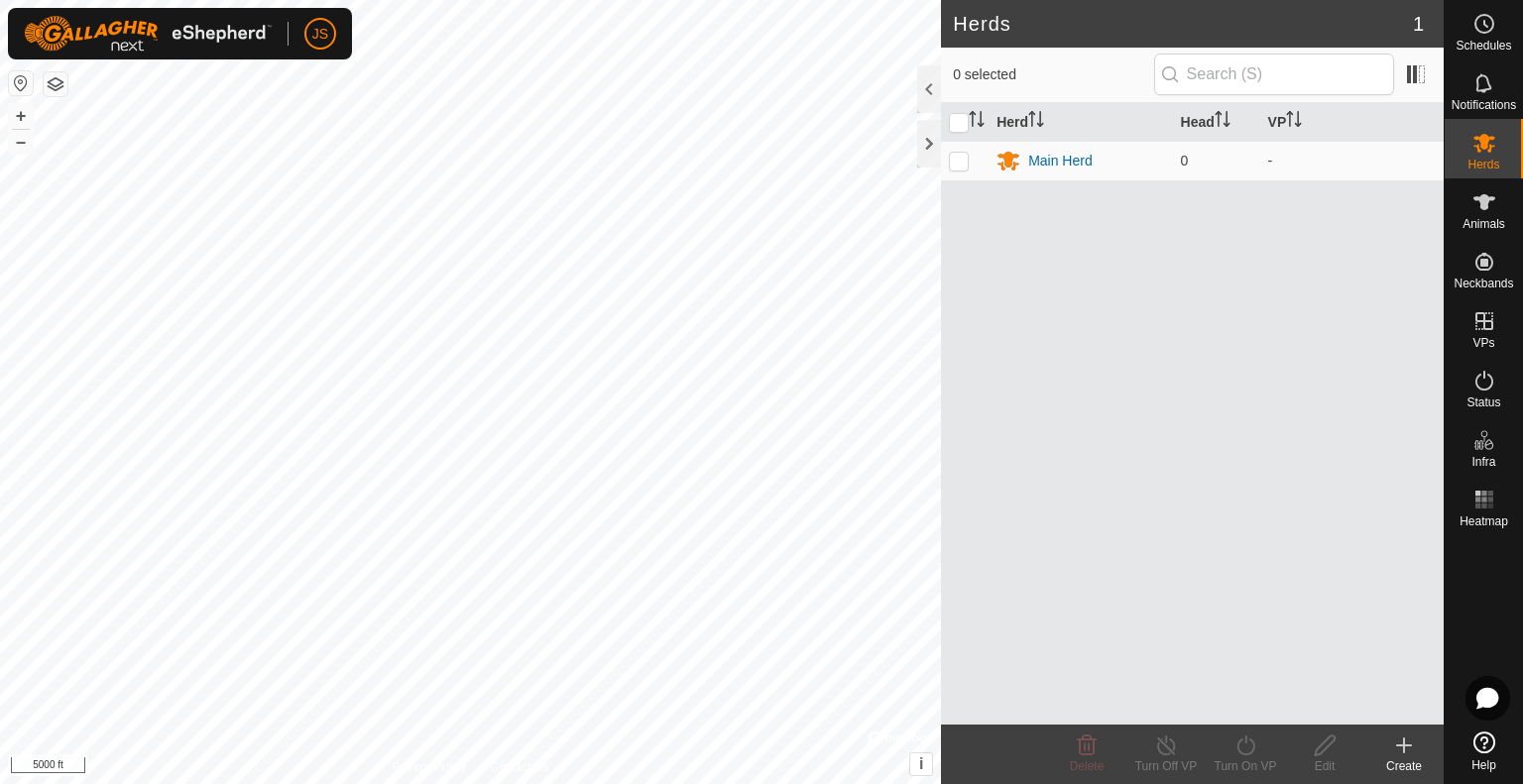 click on "JS Schedules Notifications Herds Animals Neckbands VPs Status Infra Heatmap Help Herds 1  0 selected   Herd   Head   VP  Main Herd 0  -  Delete  Turn Off VP   Turn On VP   Edit   Create  Privacy Policy Contact Us + – ⇧ i ©  Mapbox , ©  OpenStreetMap ,  Improve this map 5000 ft" at bounding box center (762, 392) 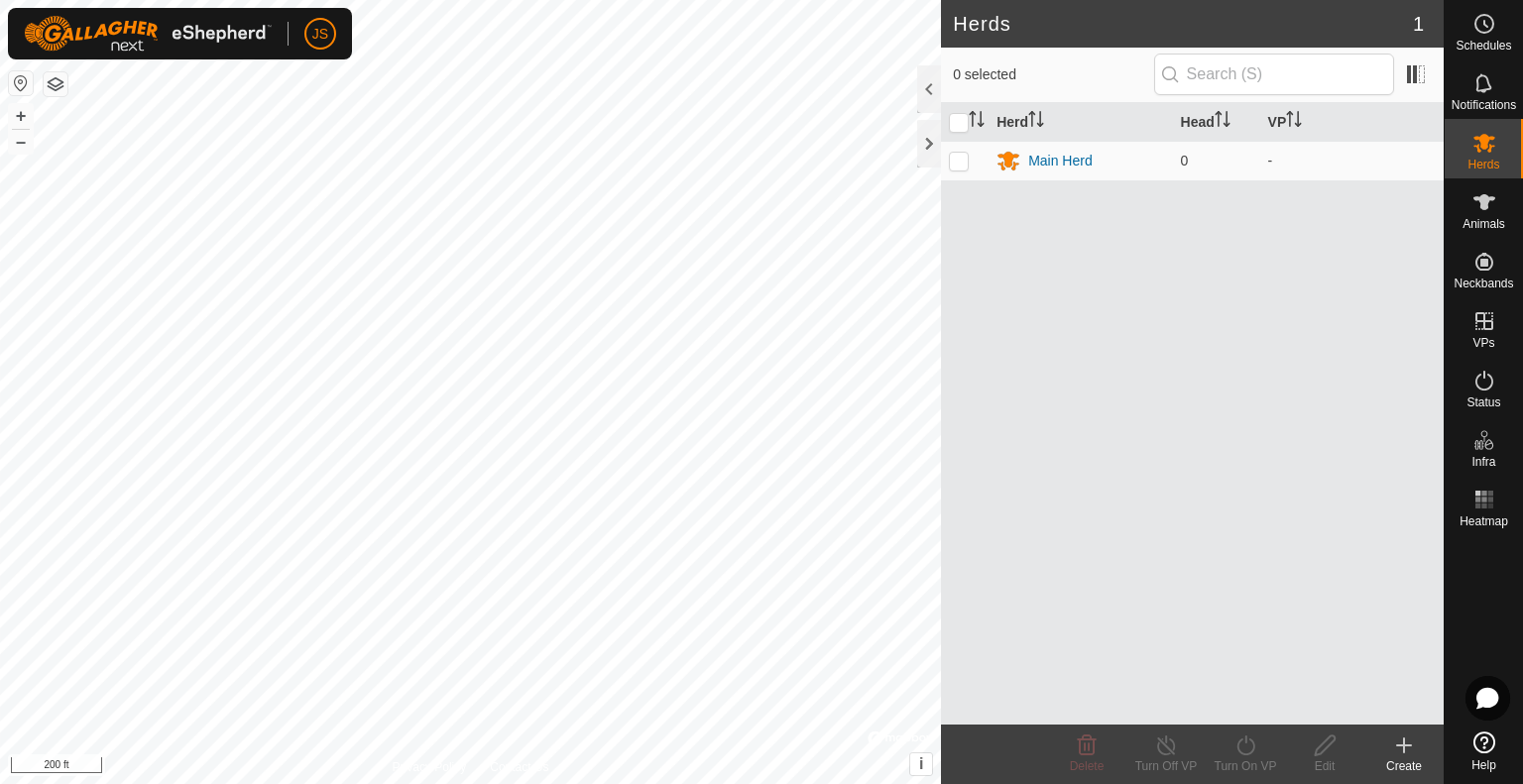 click on "JS Schedules Notifications Herds Animals Neckbands VPs Status Infra Heatmap Help Herds 1  0 selected   Herd   Head   VP  Main Herd 0  -  Delete  Turn Off VP   Turn On VP   Edit   Create  Privacy Policy Contact Us
WP 1
Type:   trough
Capacity:  100L
Water Level:  100%
Drinkable:  Yes
+ – ⇧ i ©  Mapbox , ©  OpenStreetMap ,  Improve this map 200 ft" at bounding box center [762, 392] 